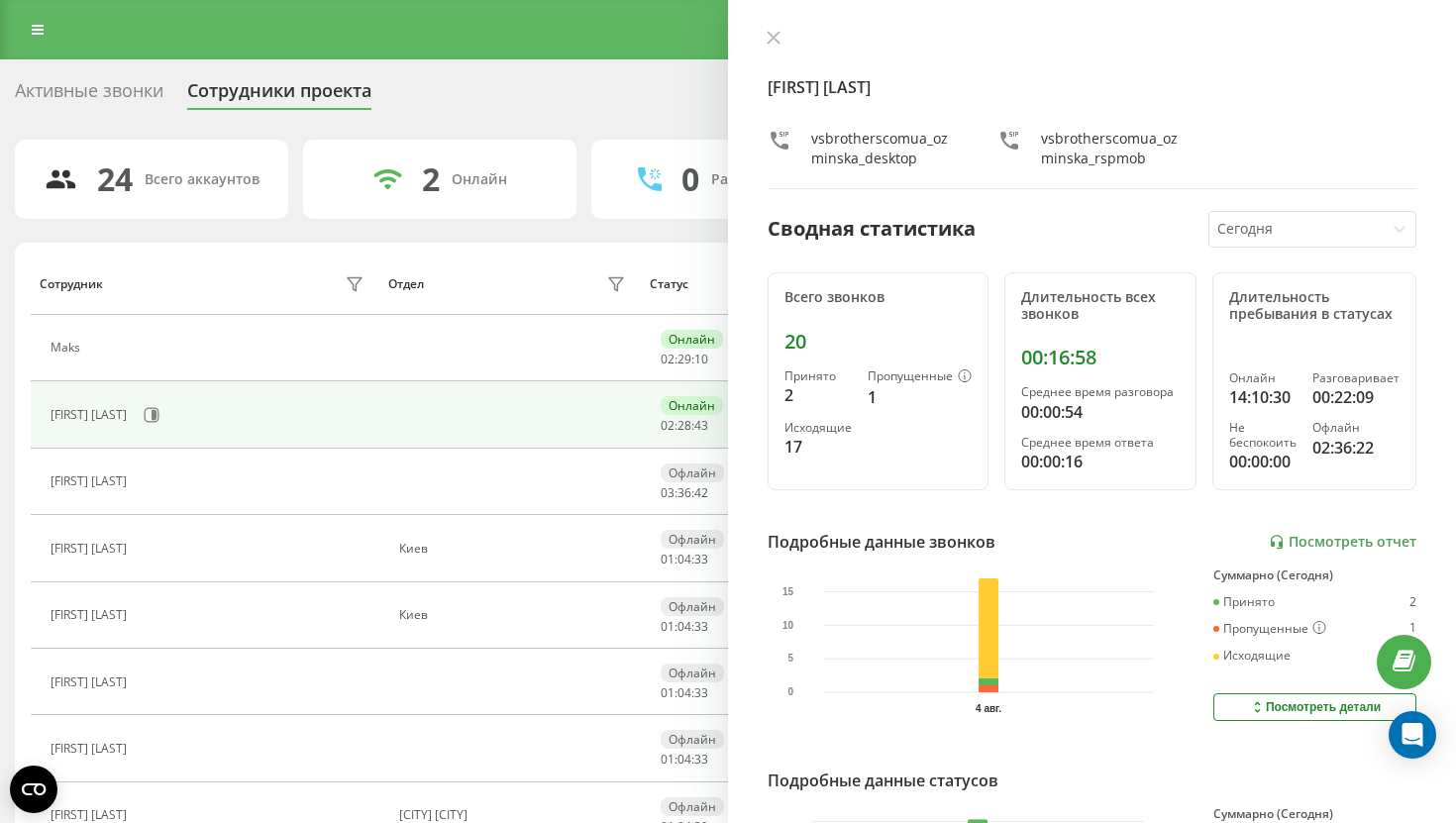 scroll, scrollTop: 0, scrollLeft: 0, axis: both 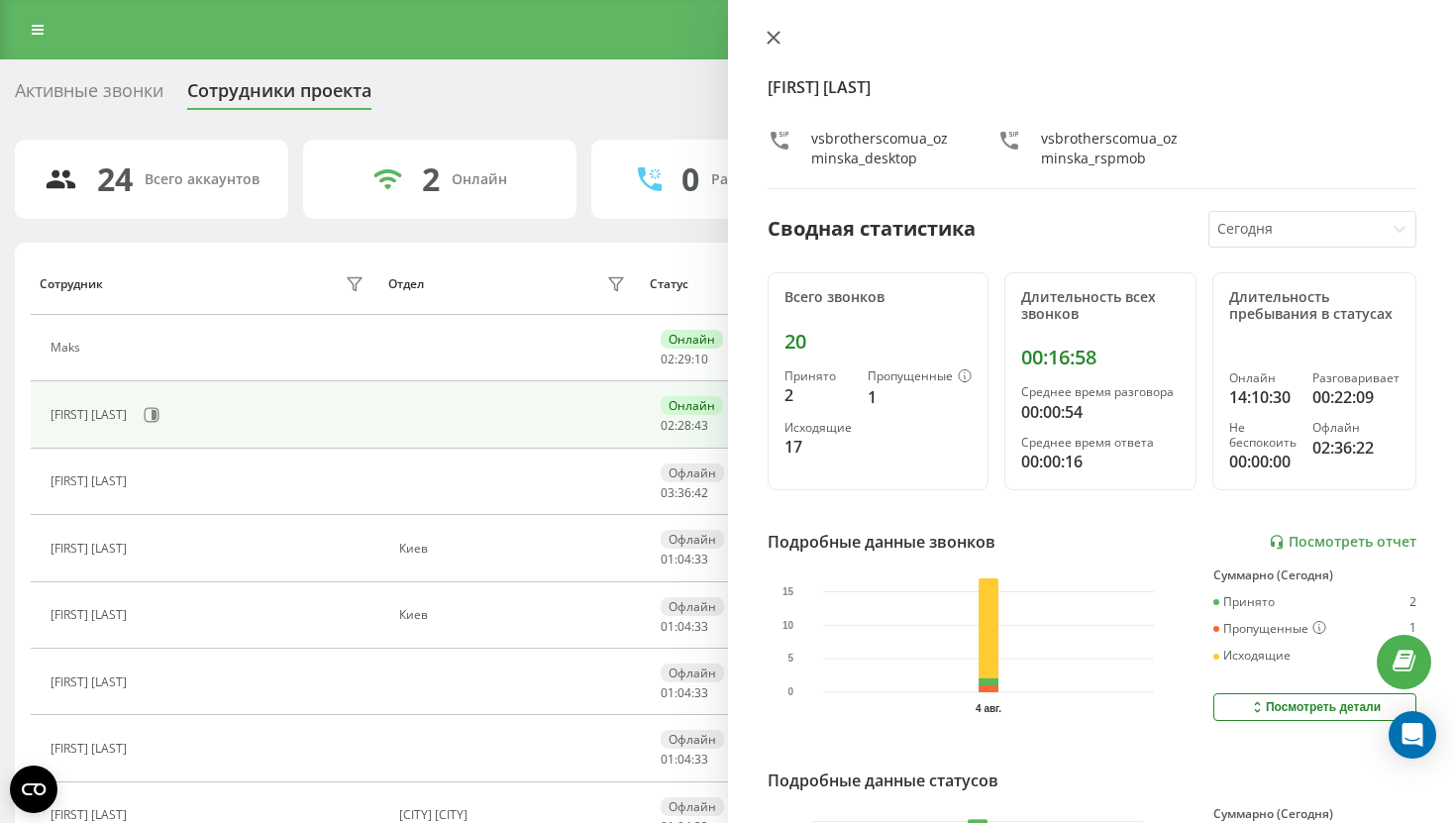click 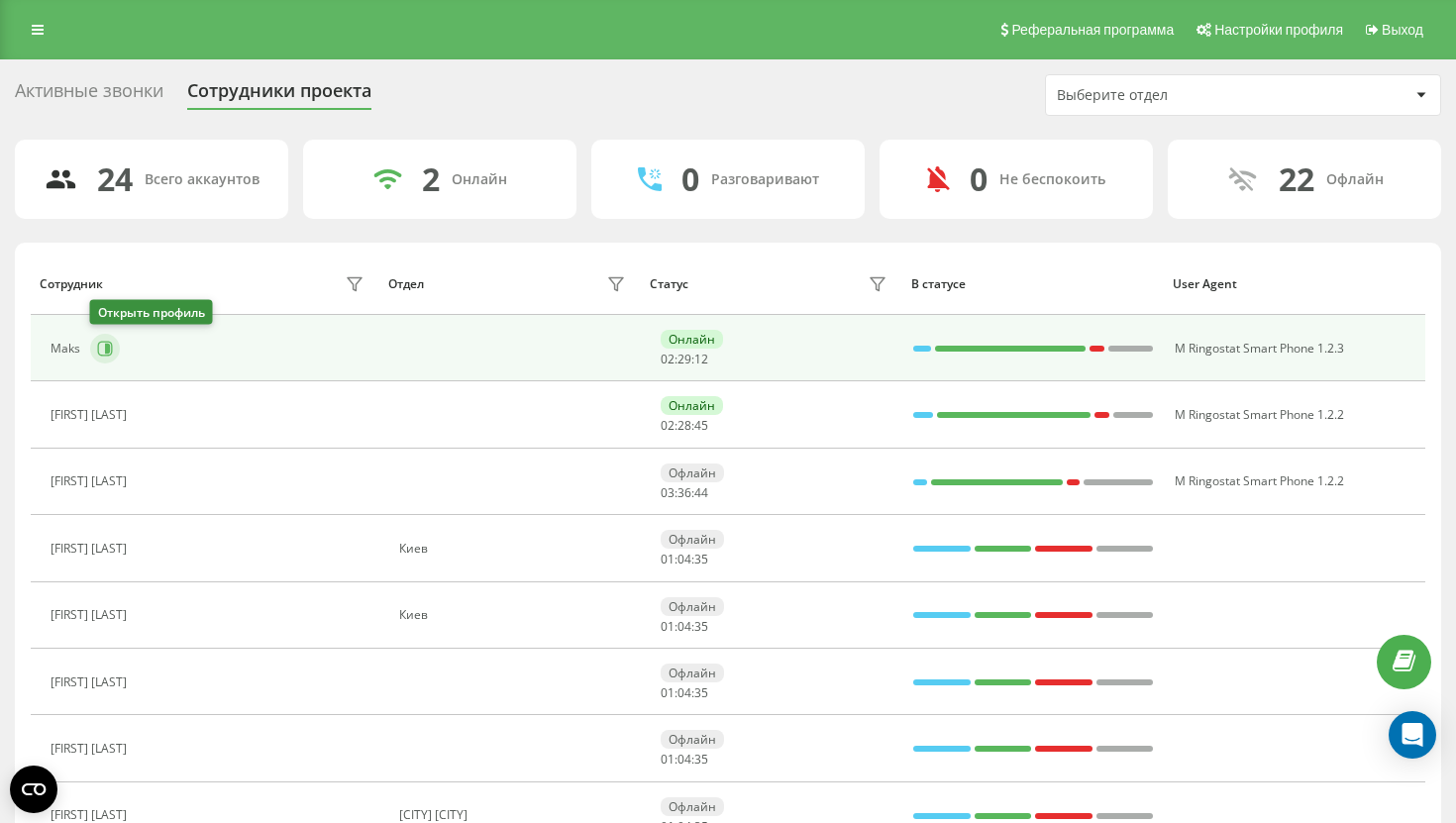 click 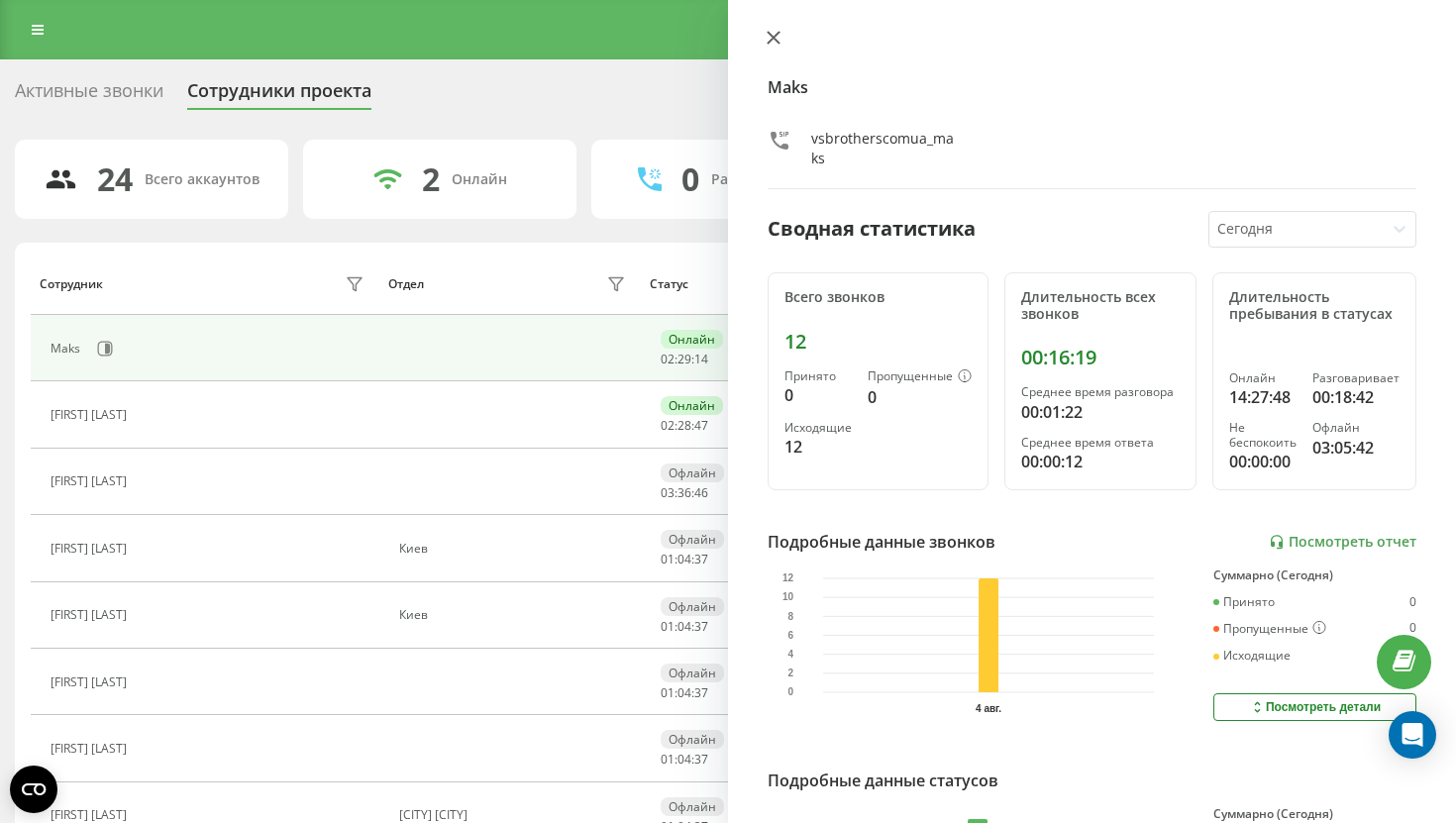 click 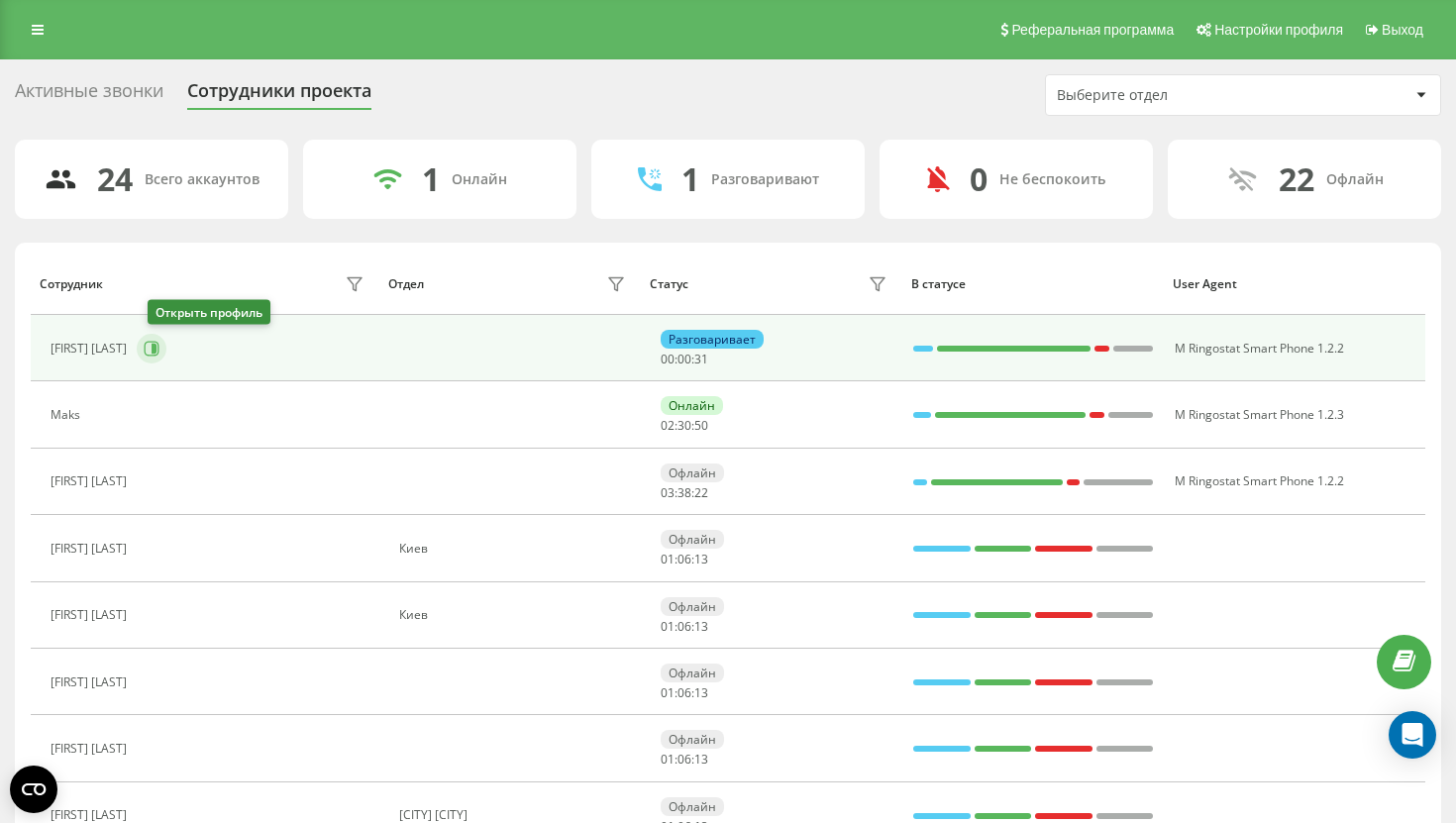 click 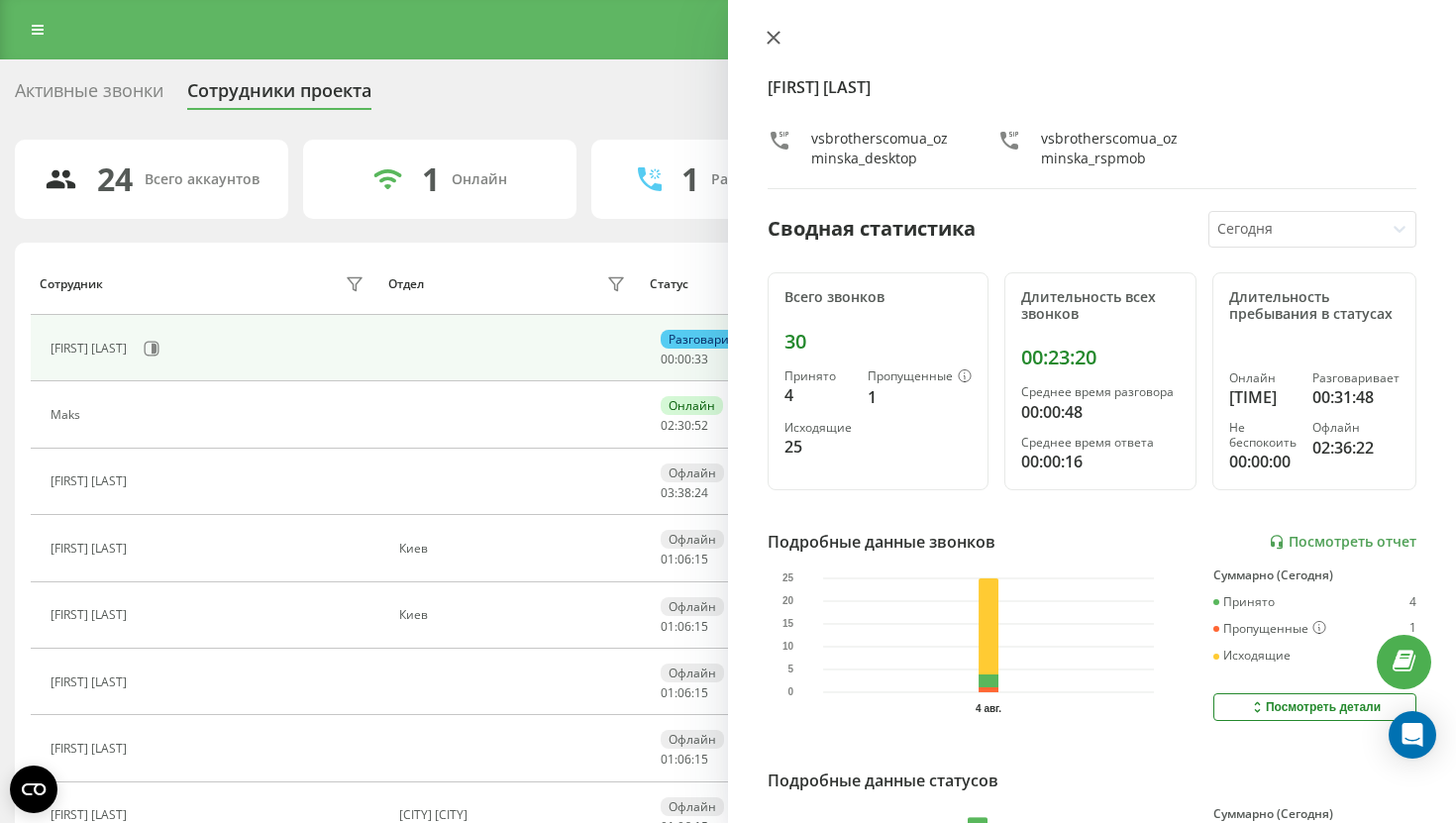 click 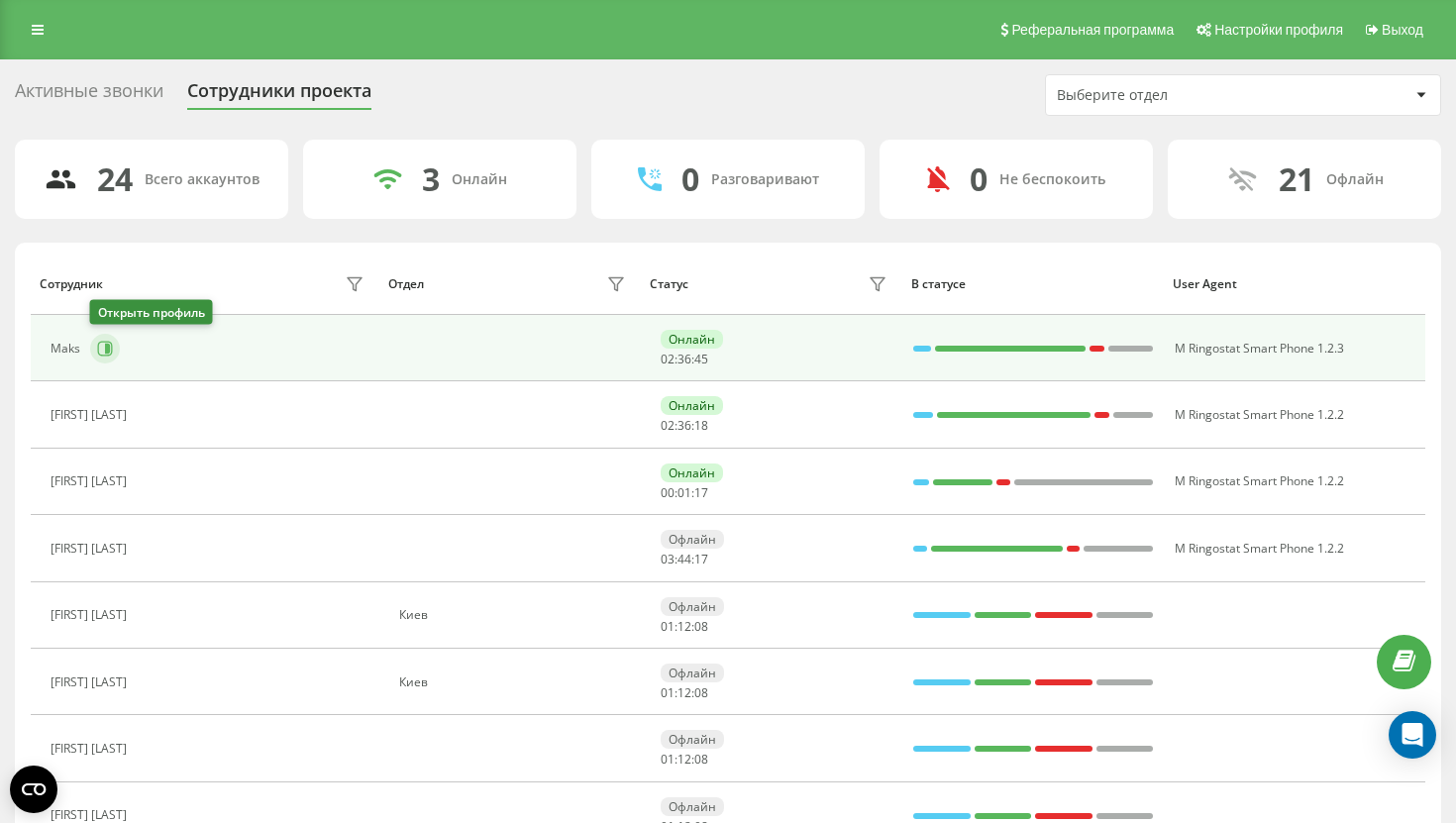 click 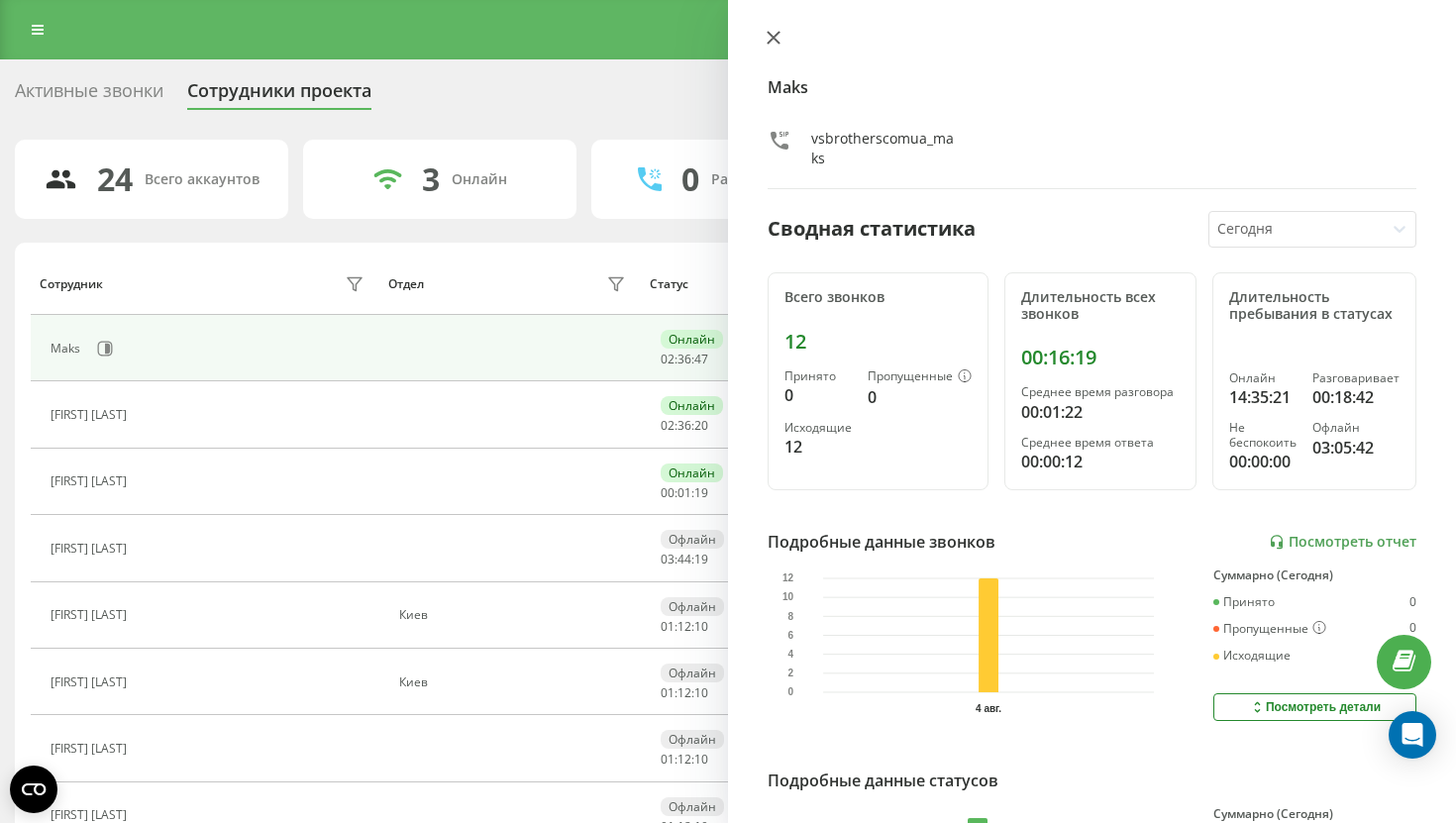click at bounding box center [774, 39] 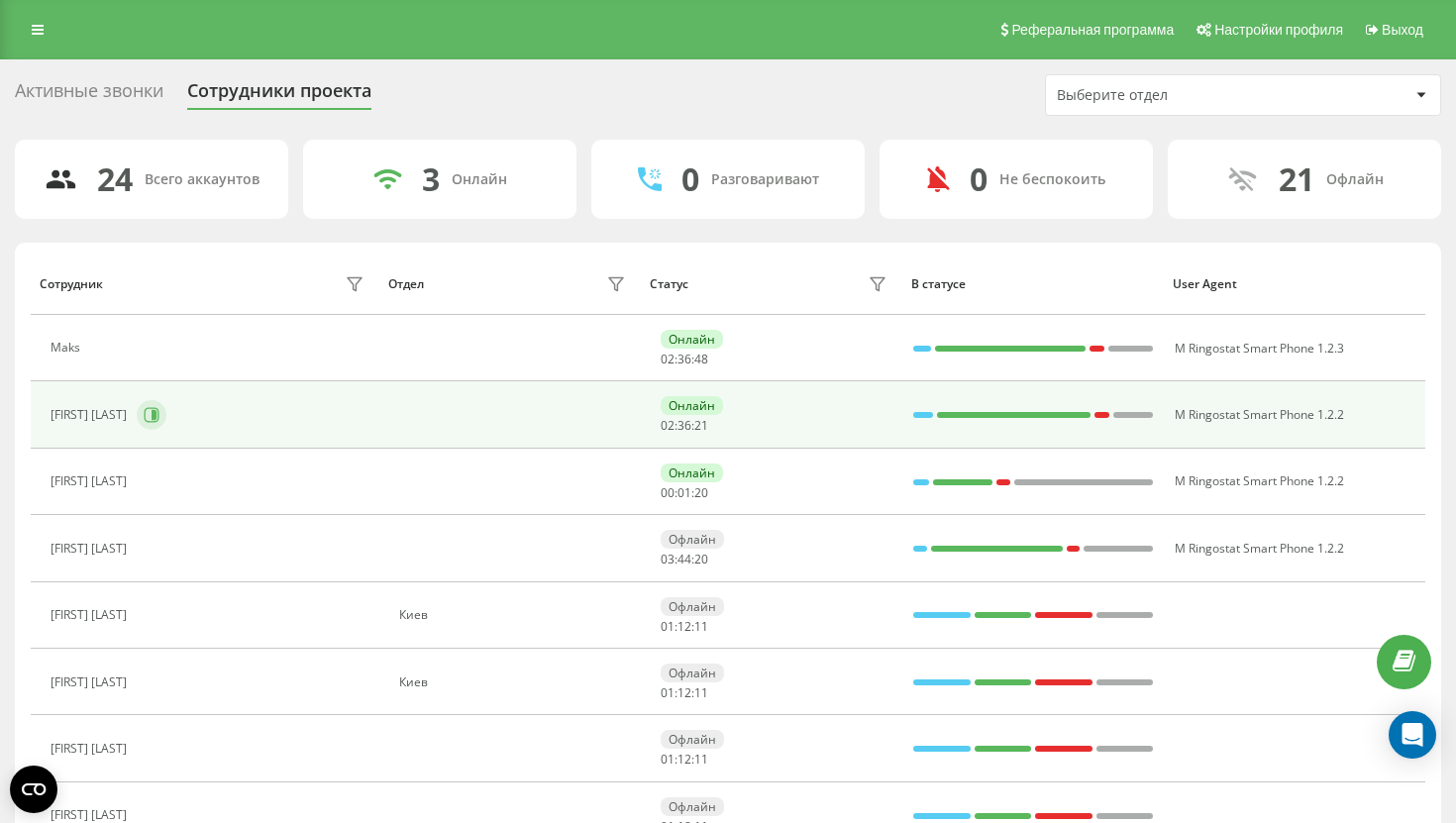 click 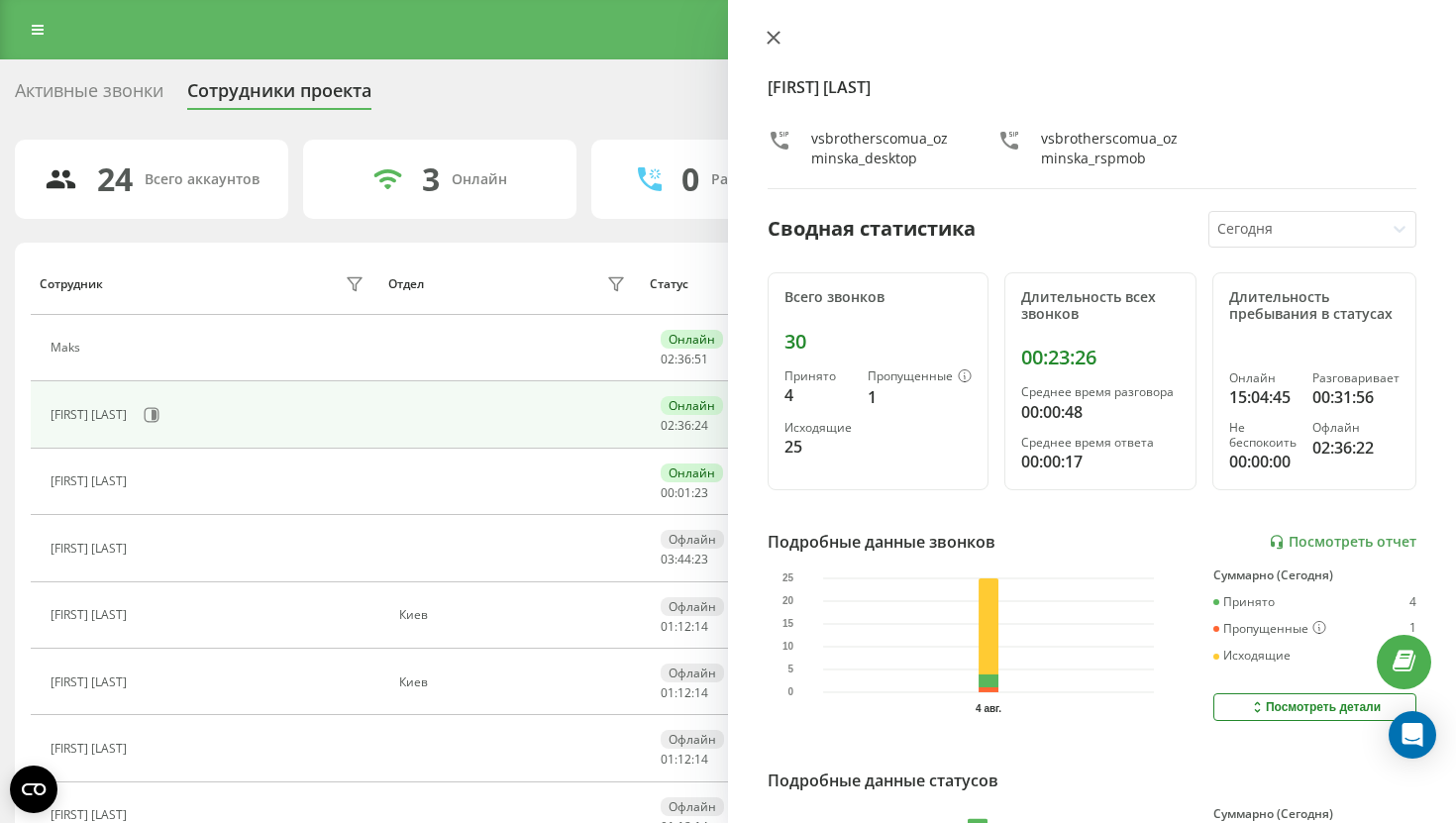 click 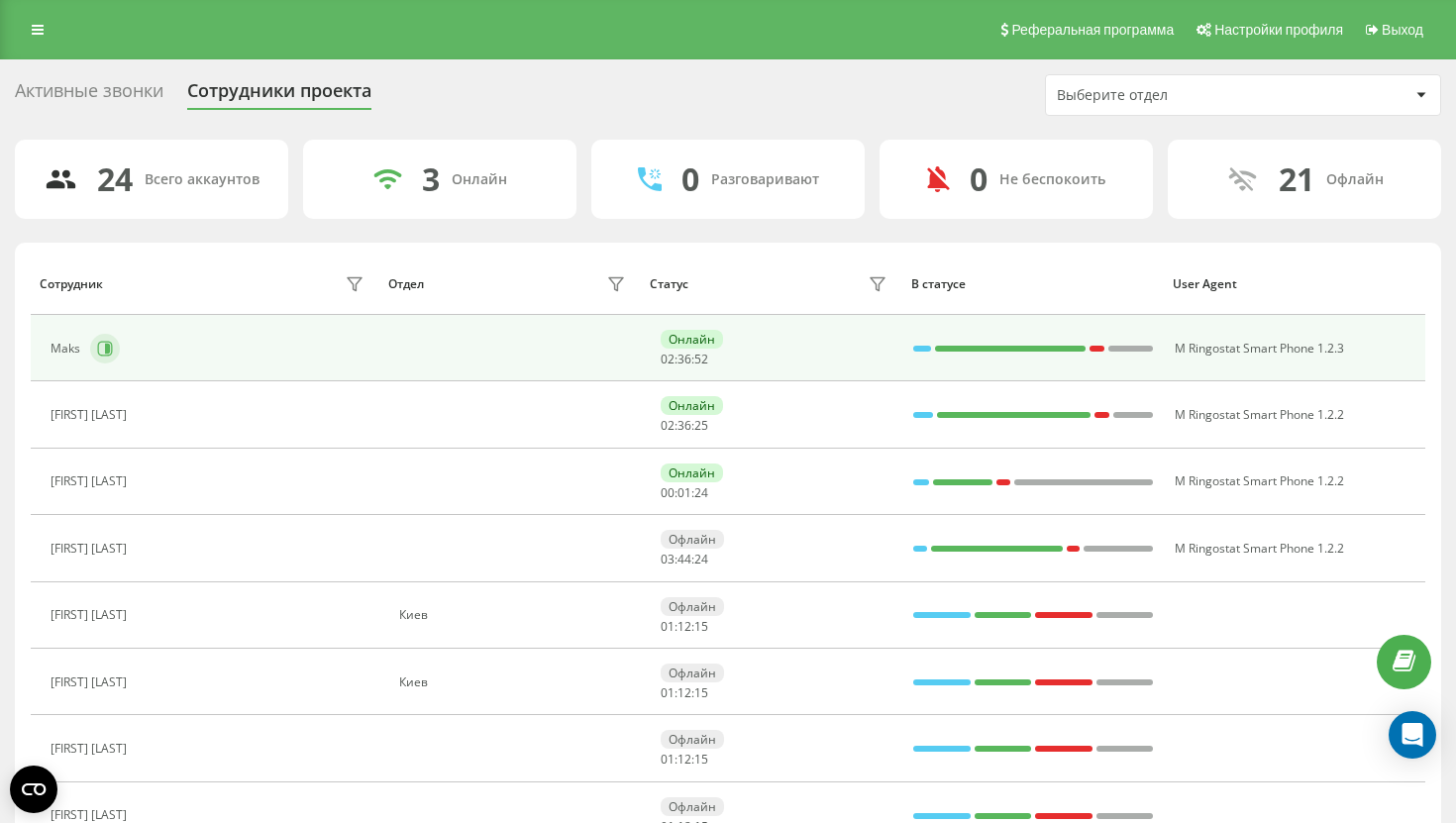 click at bounding box center (105, 349) 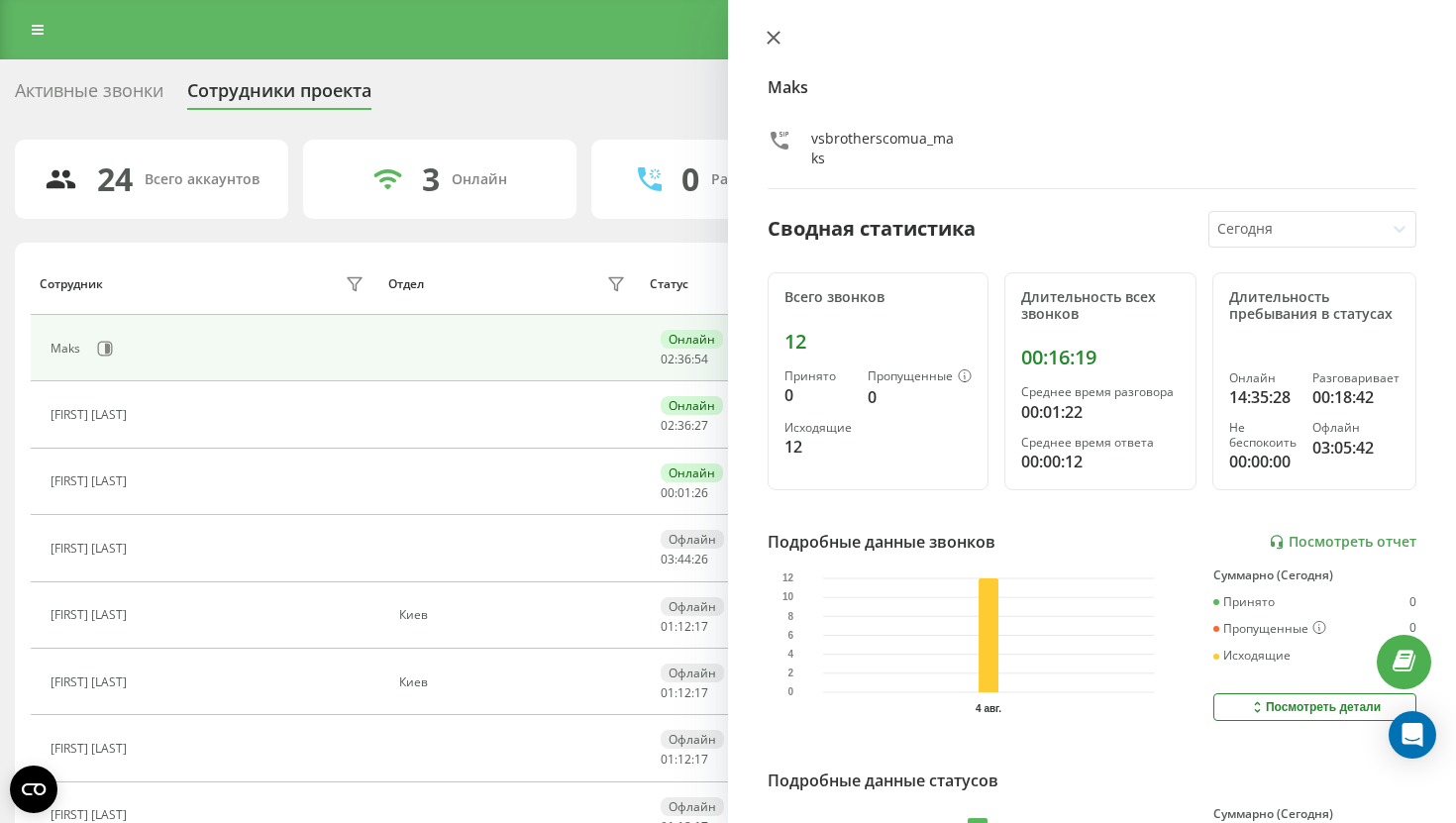 click 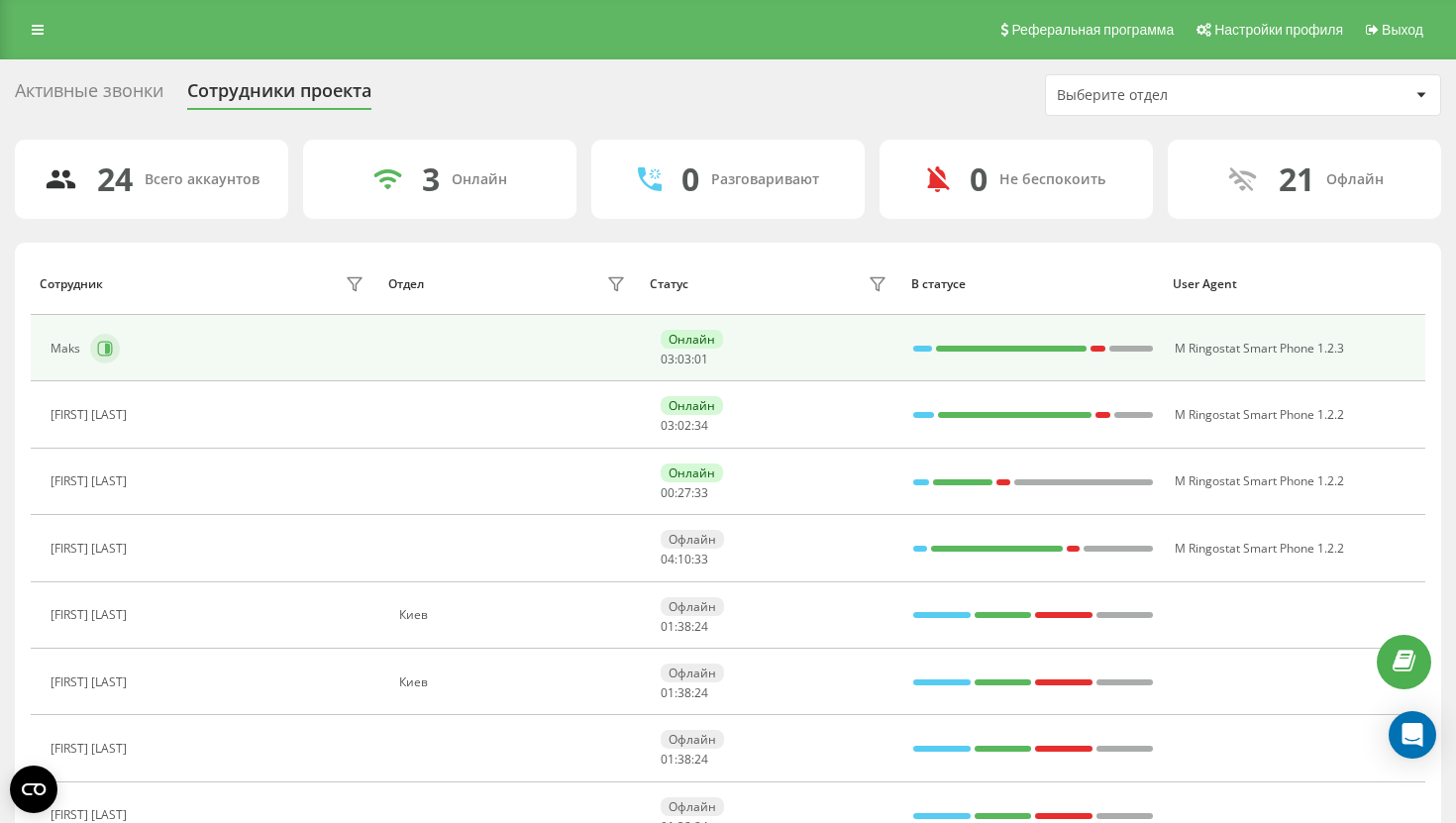 click 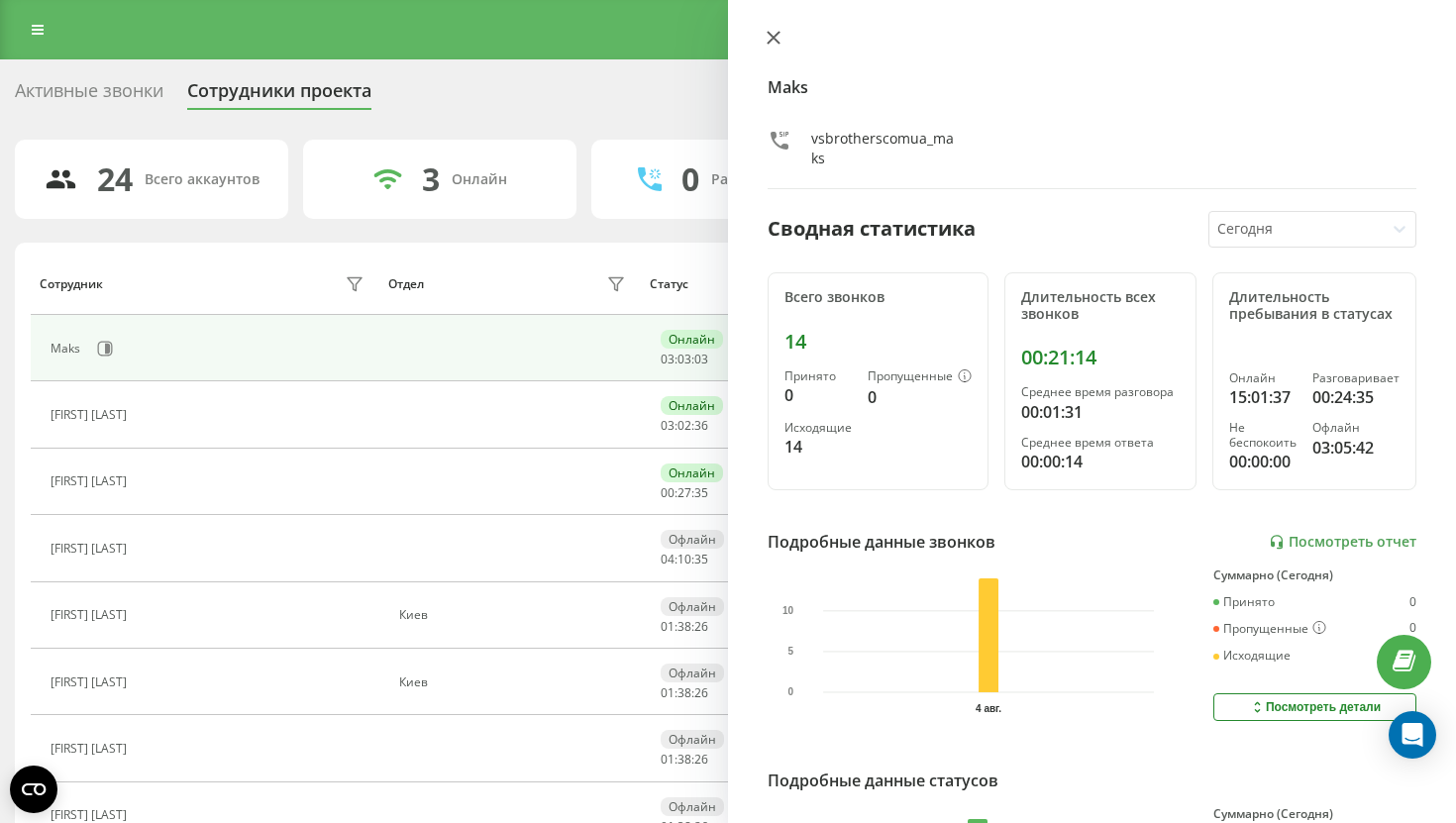 click 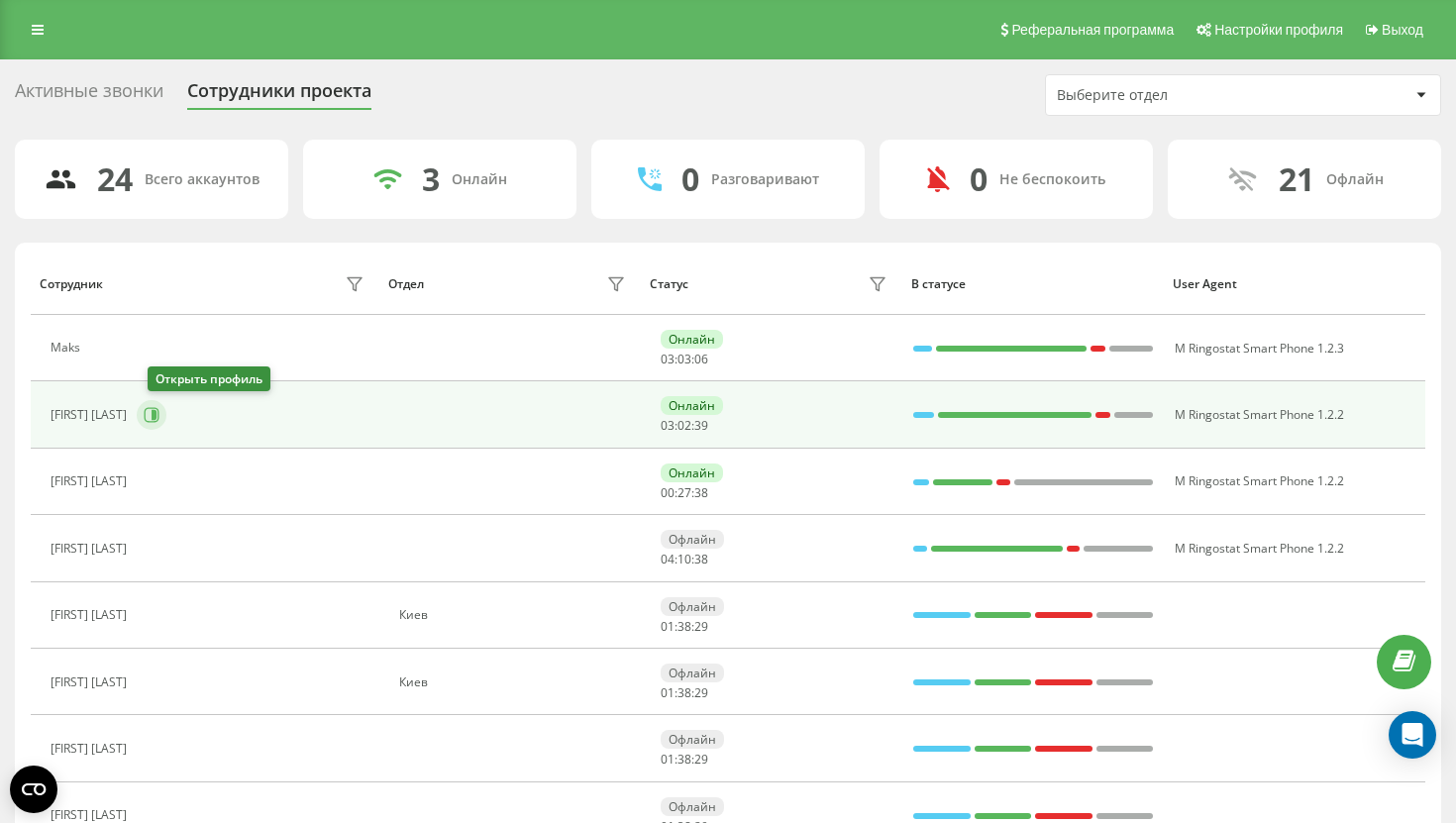 click 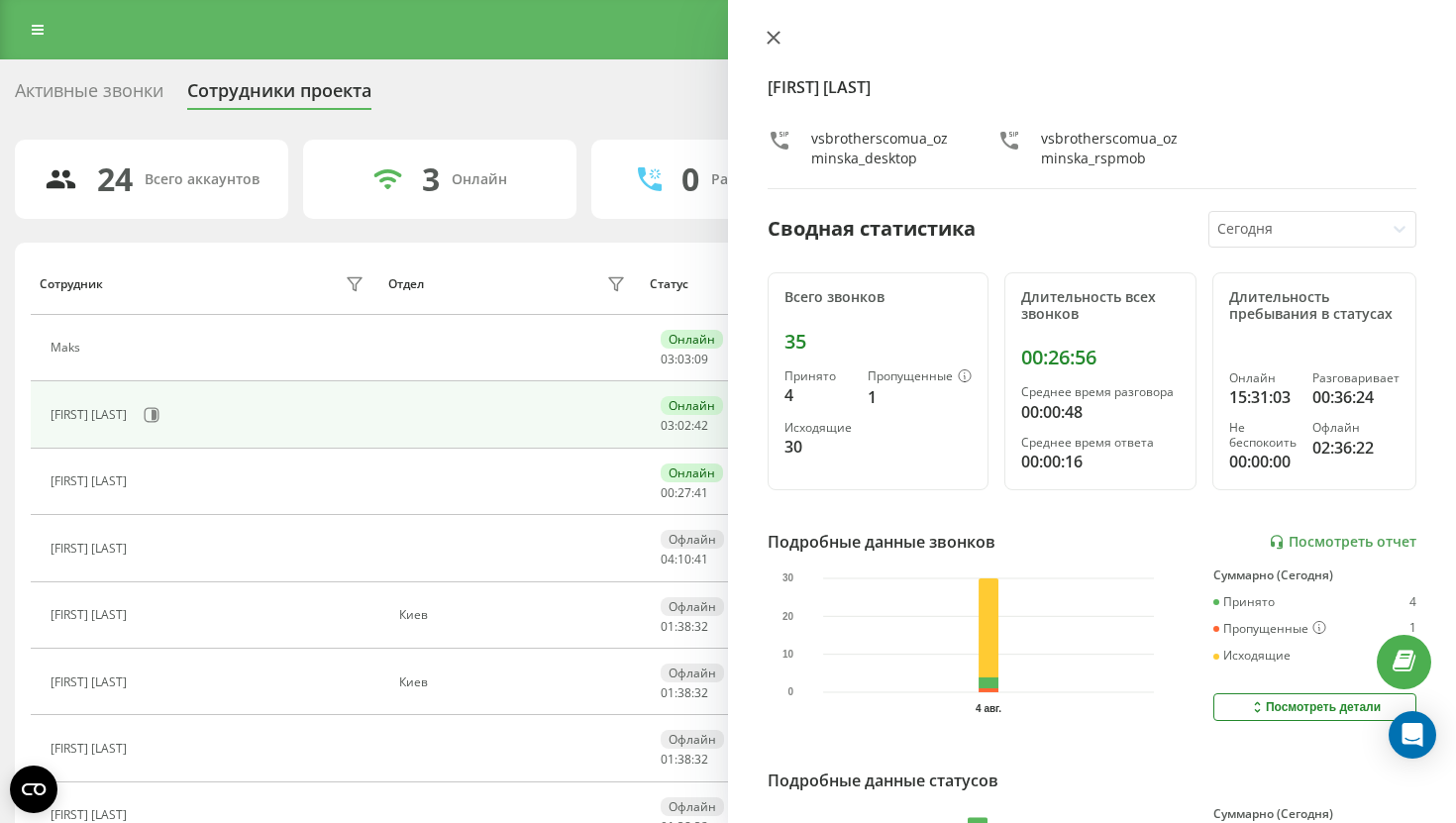 click at bounding box center [1092, 40] 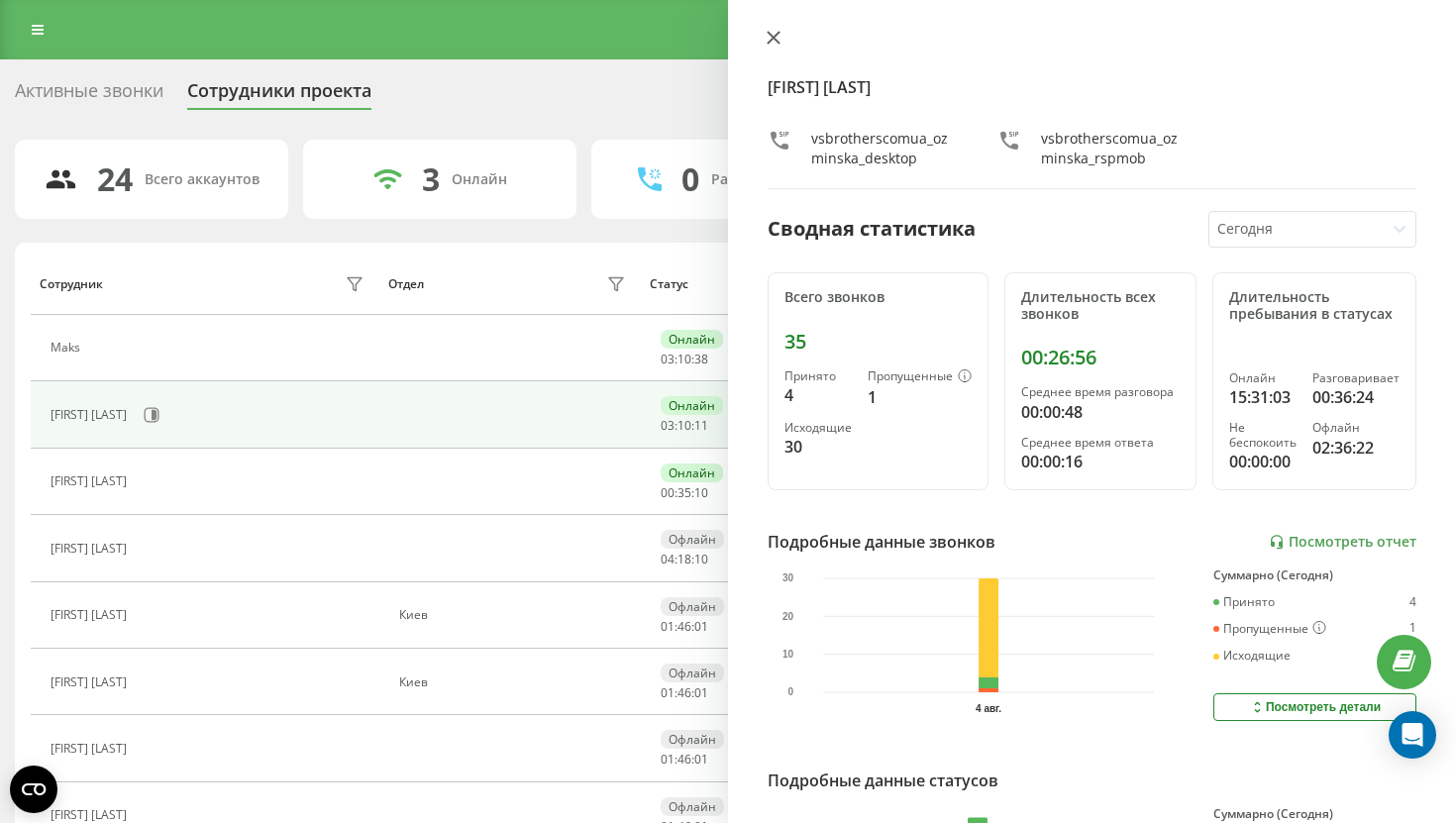 click 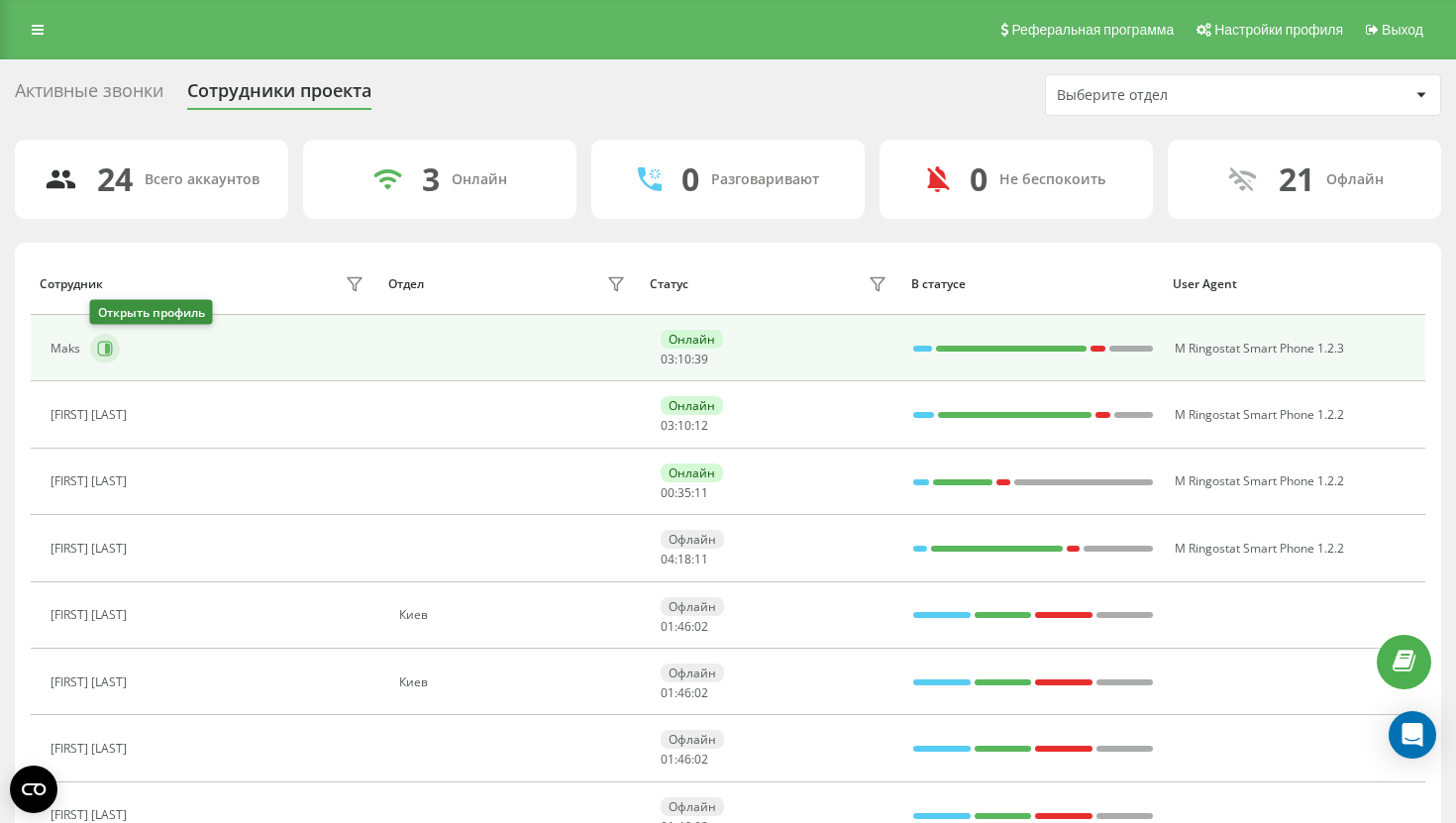 click 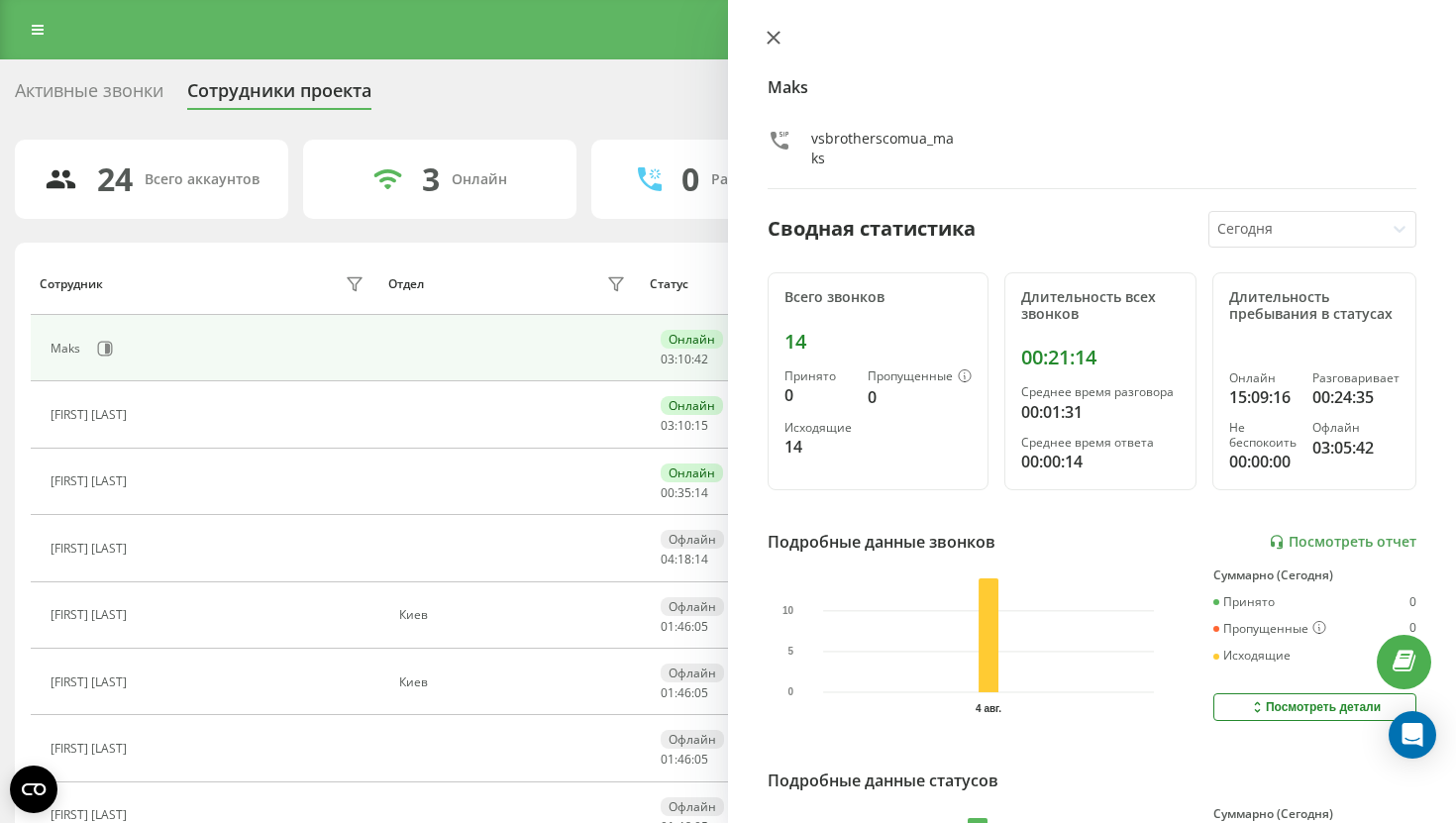 click at bounding box center (774, 39) 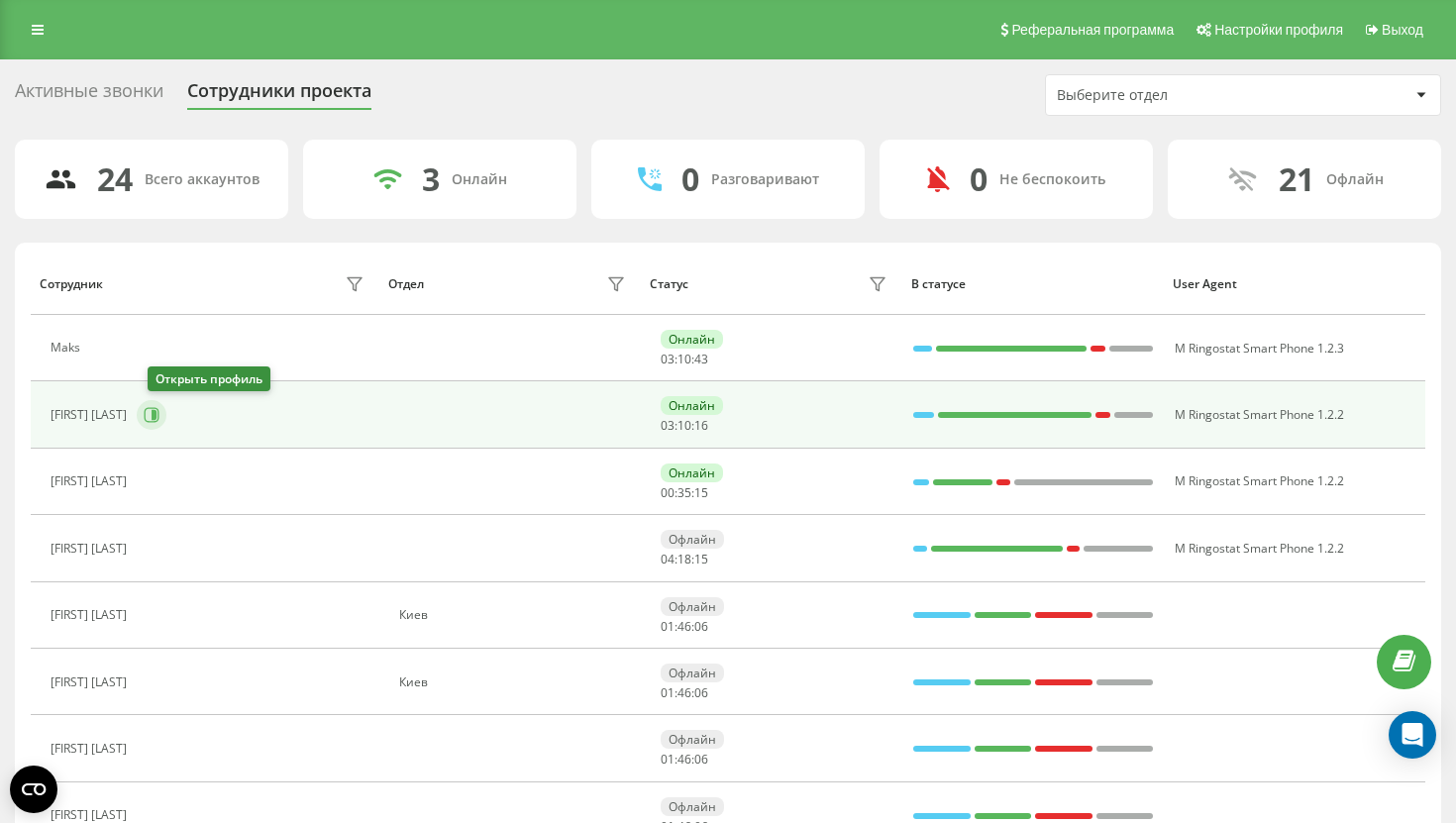 click 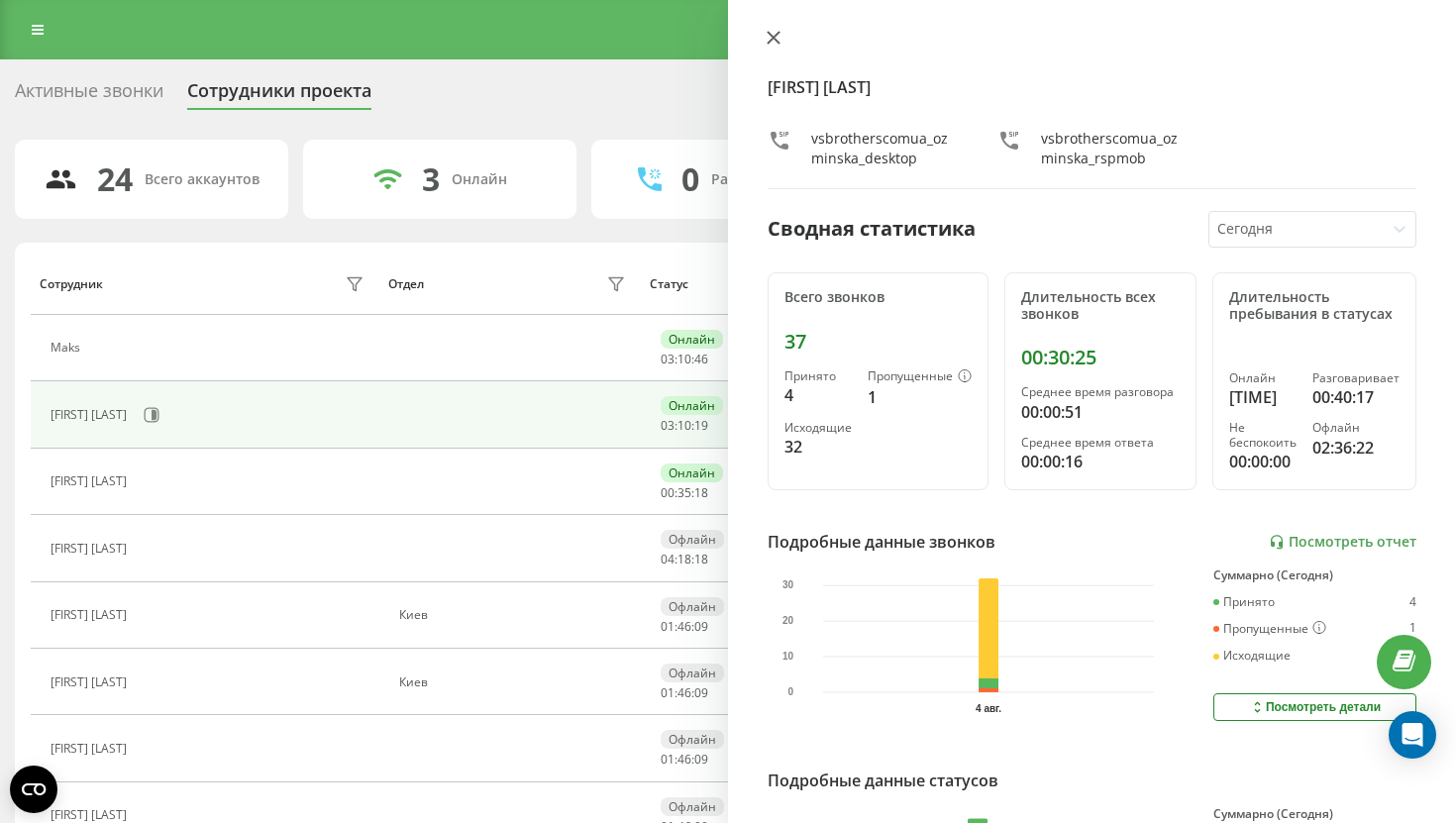 click 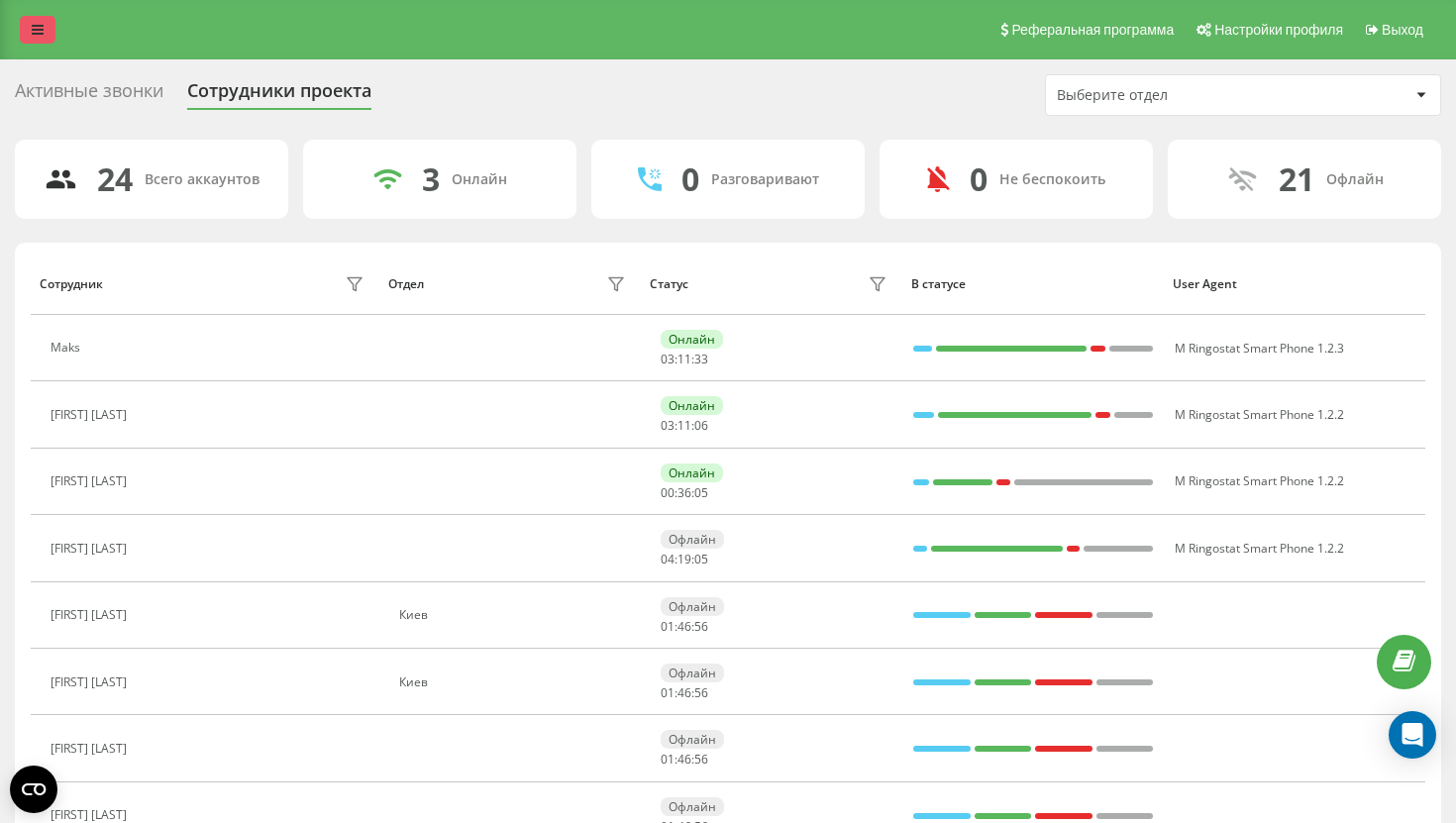 click at bounding box center [38, 30] 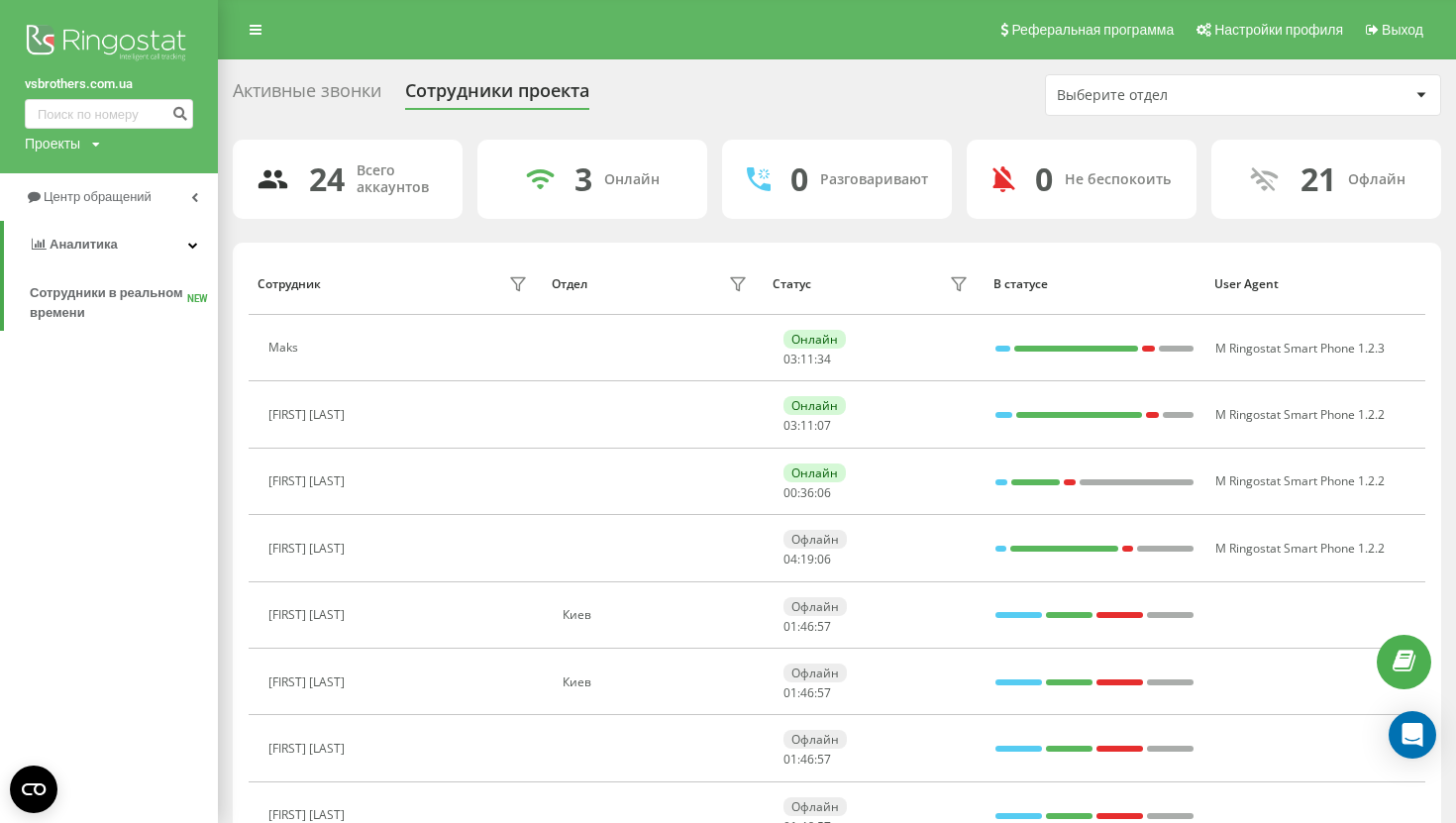 click on "[DOMAIN] Проекты [DOMAIN]" at bounding box center (109, 86) 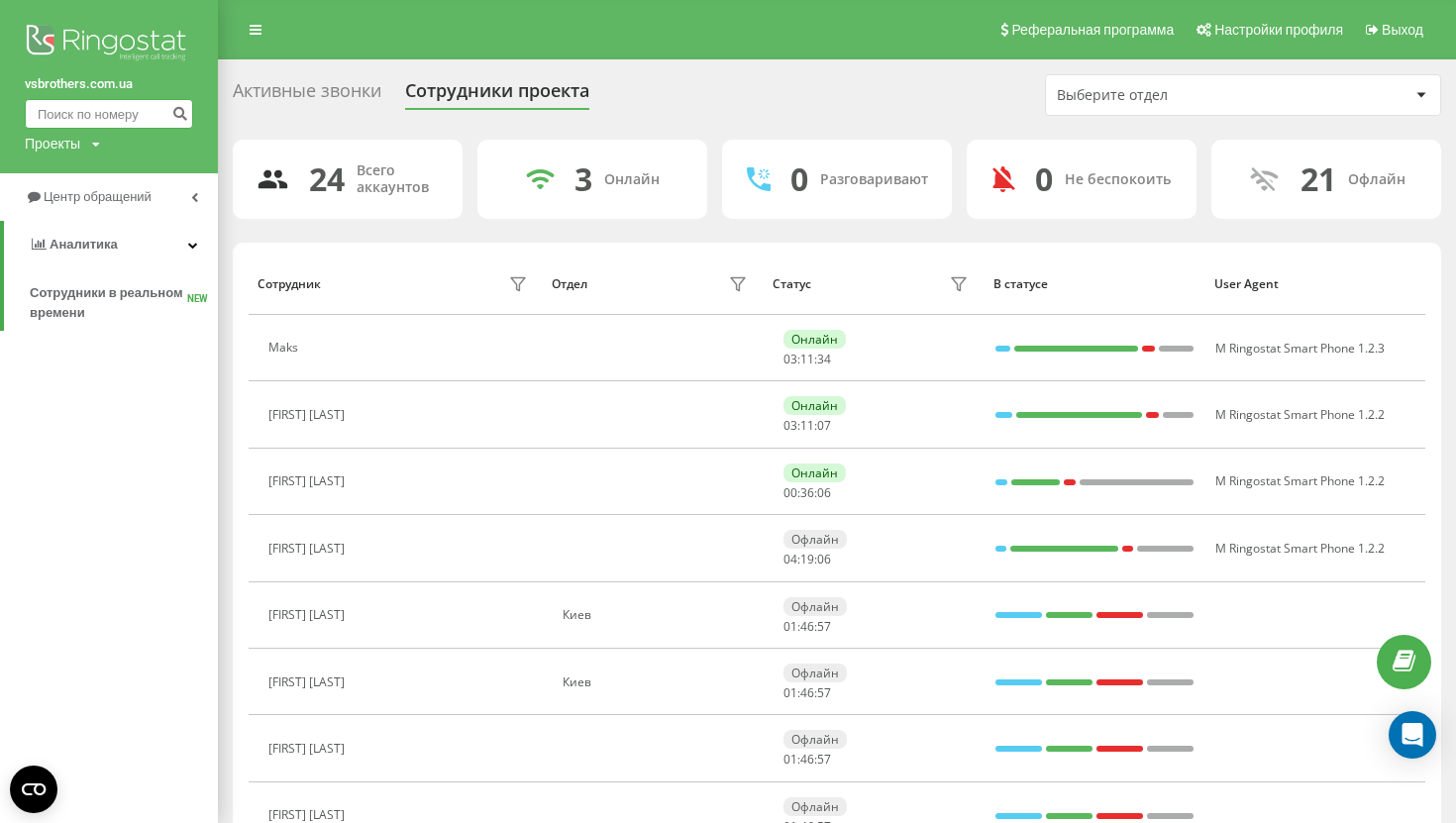 click at bounding box center (109, 114) 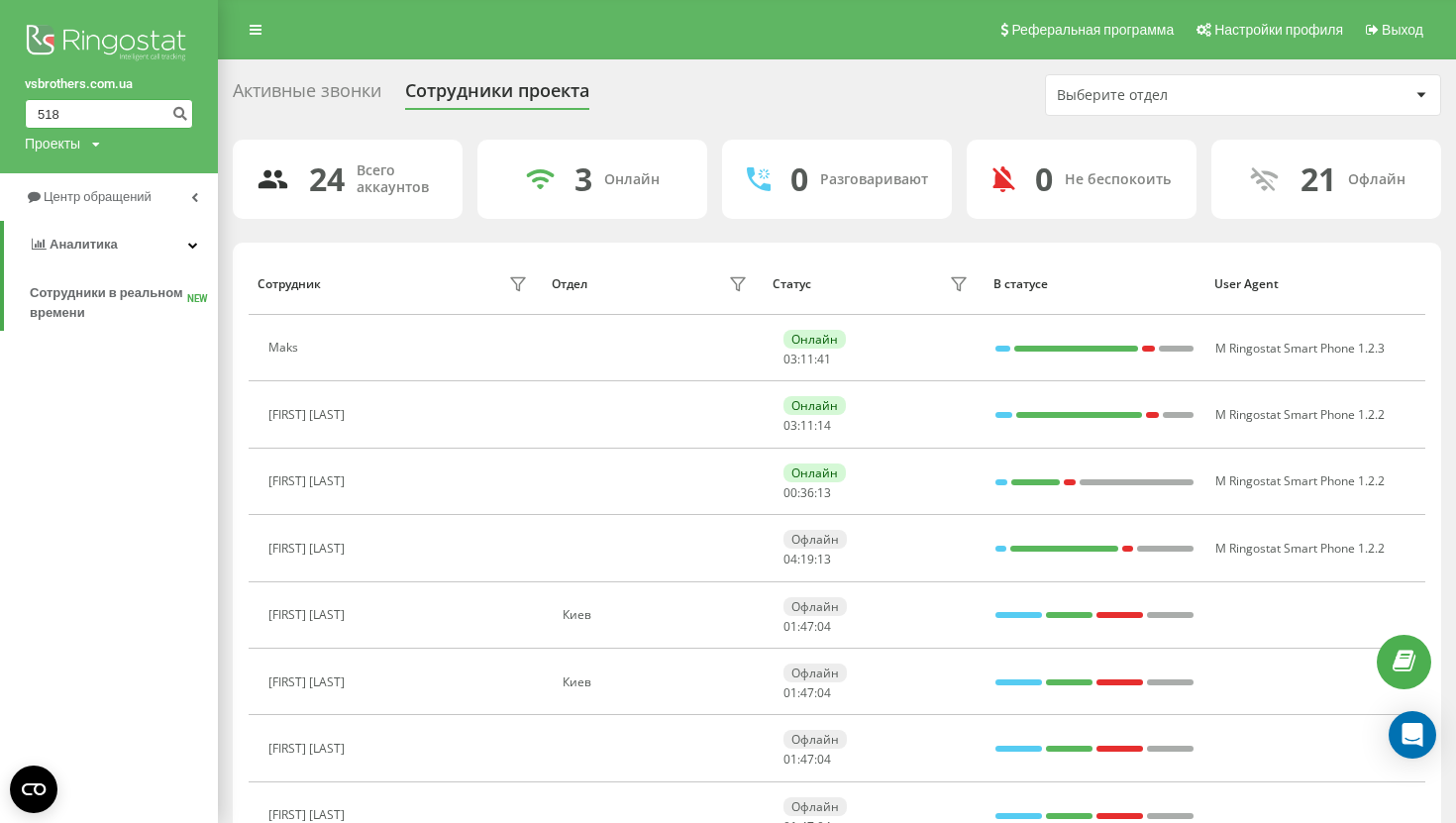 click on "518" at bounding box center [109, 114] 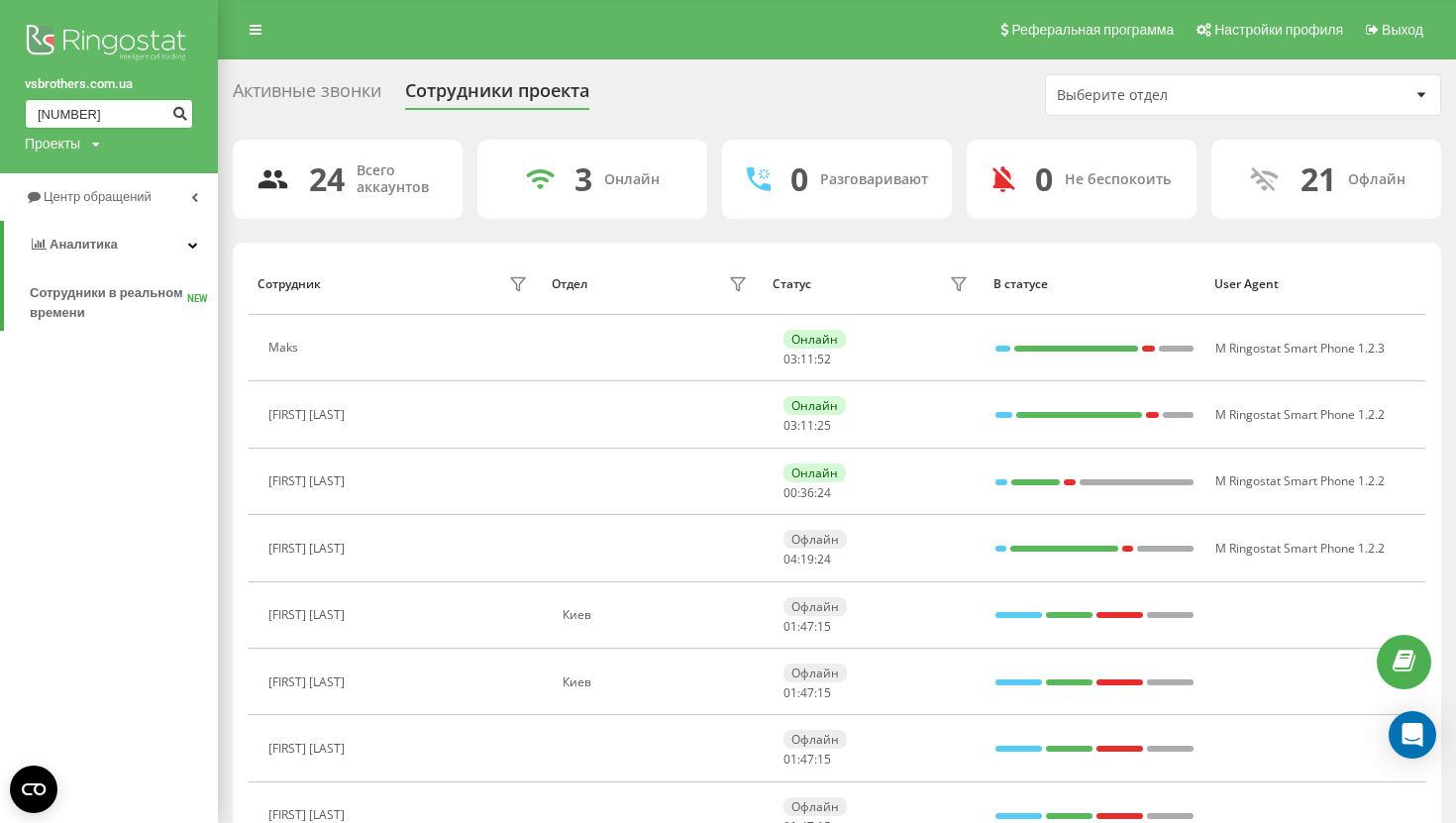 type on "[NUMBER]" 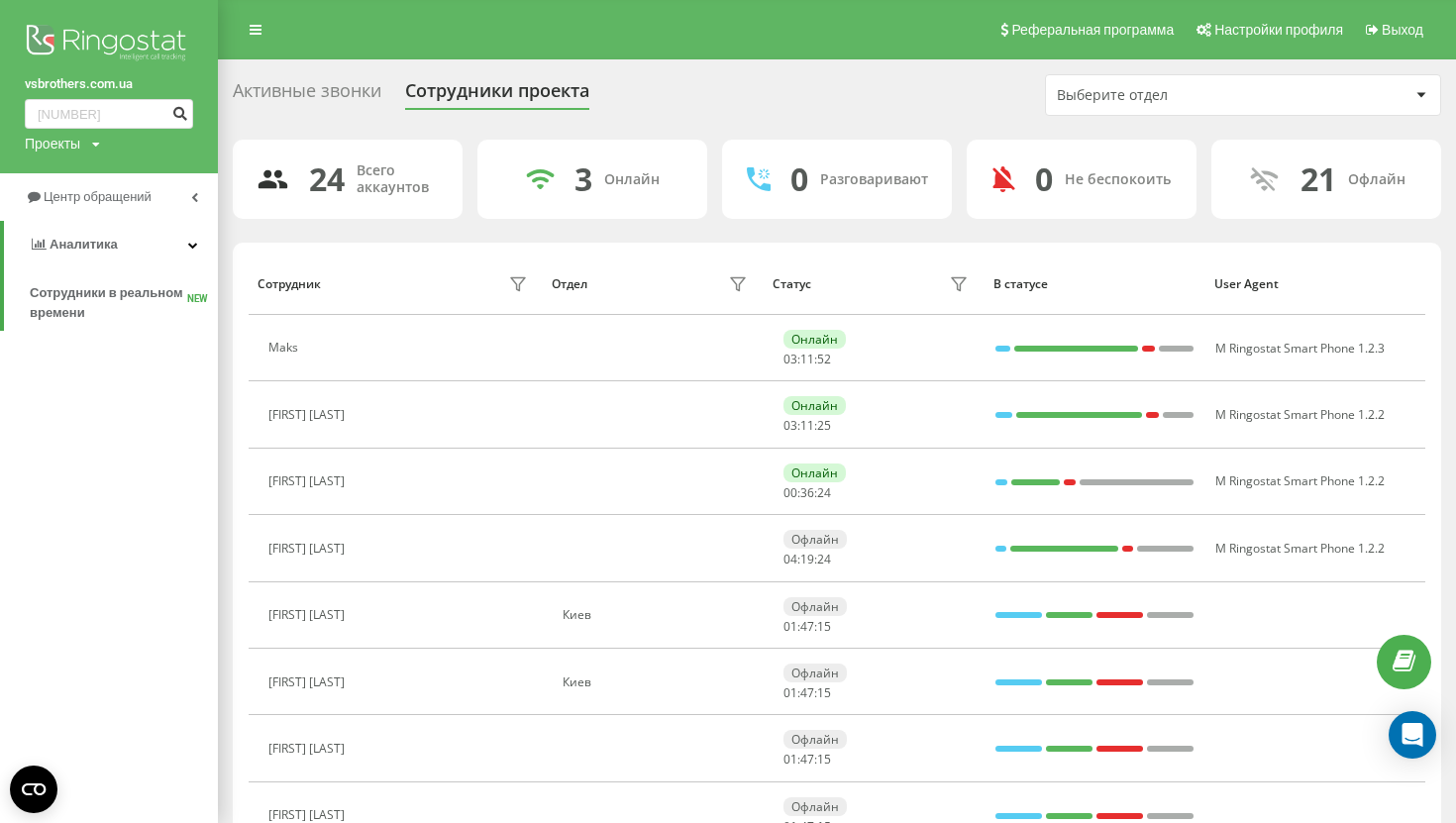 click at bounding box center [179, 111] 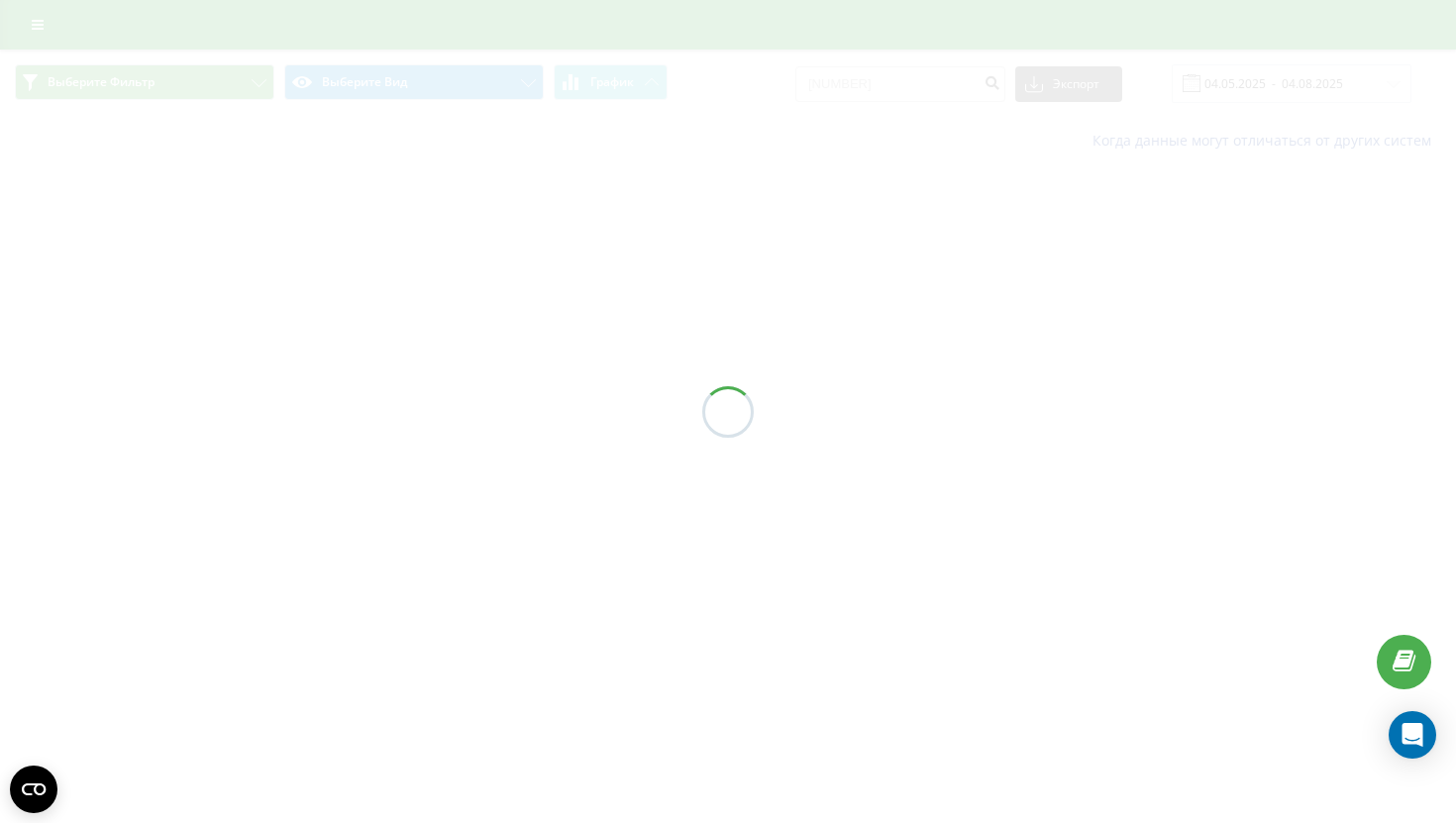 scroll, scrollTop: 0, scrollLeft: 0, axis: both 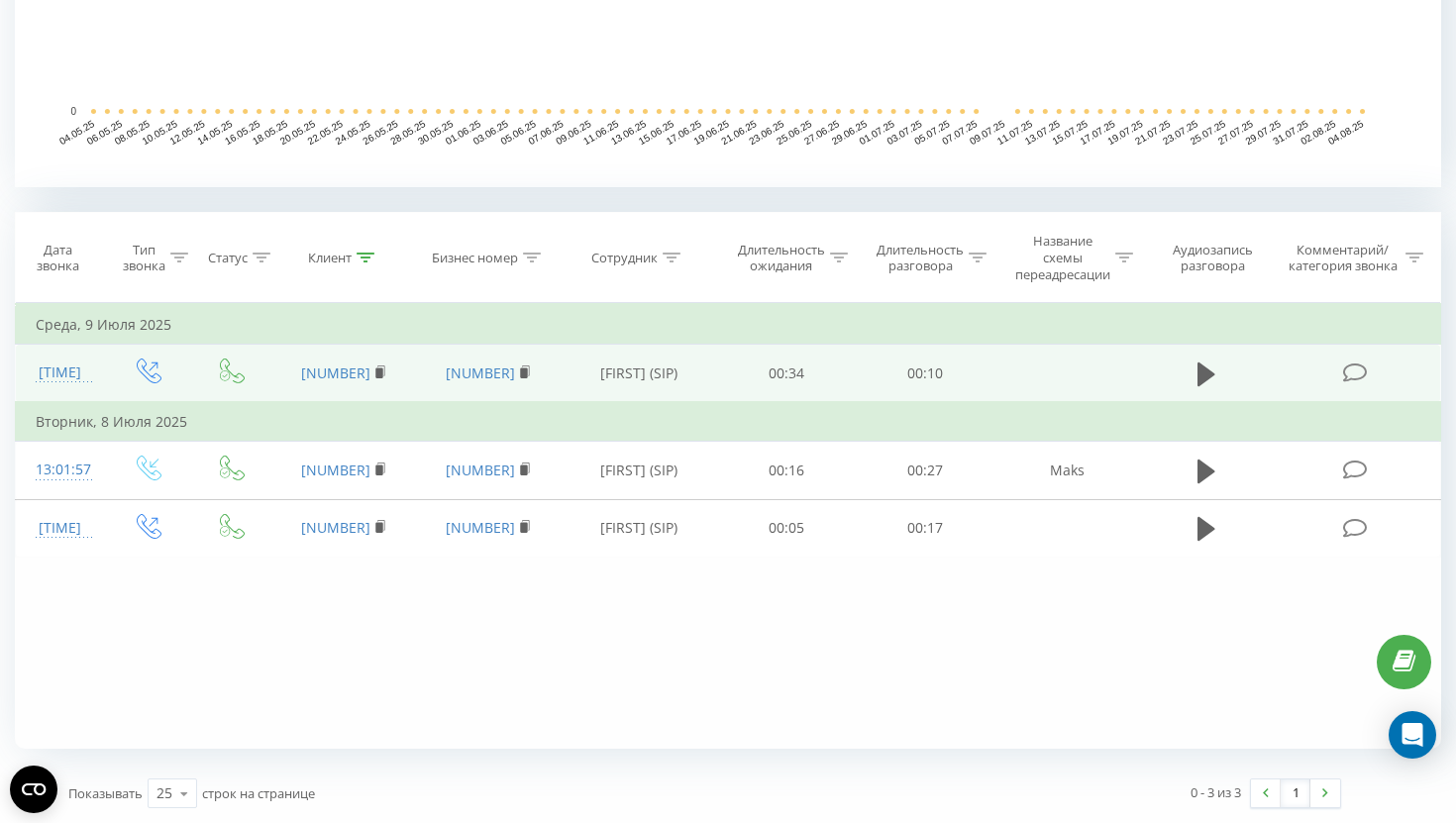 click at bounding box center [1206, 373] 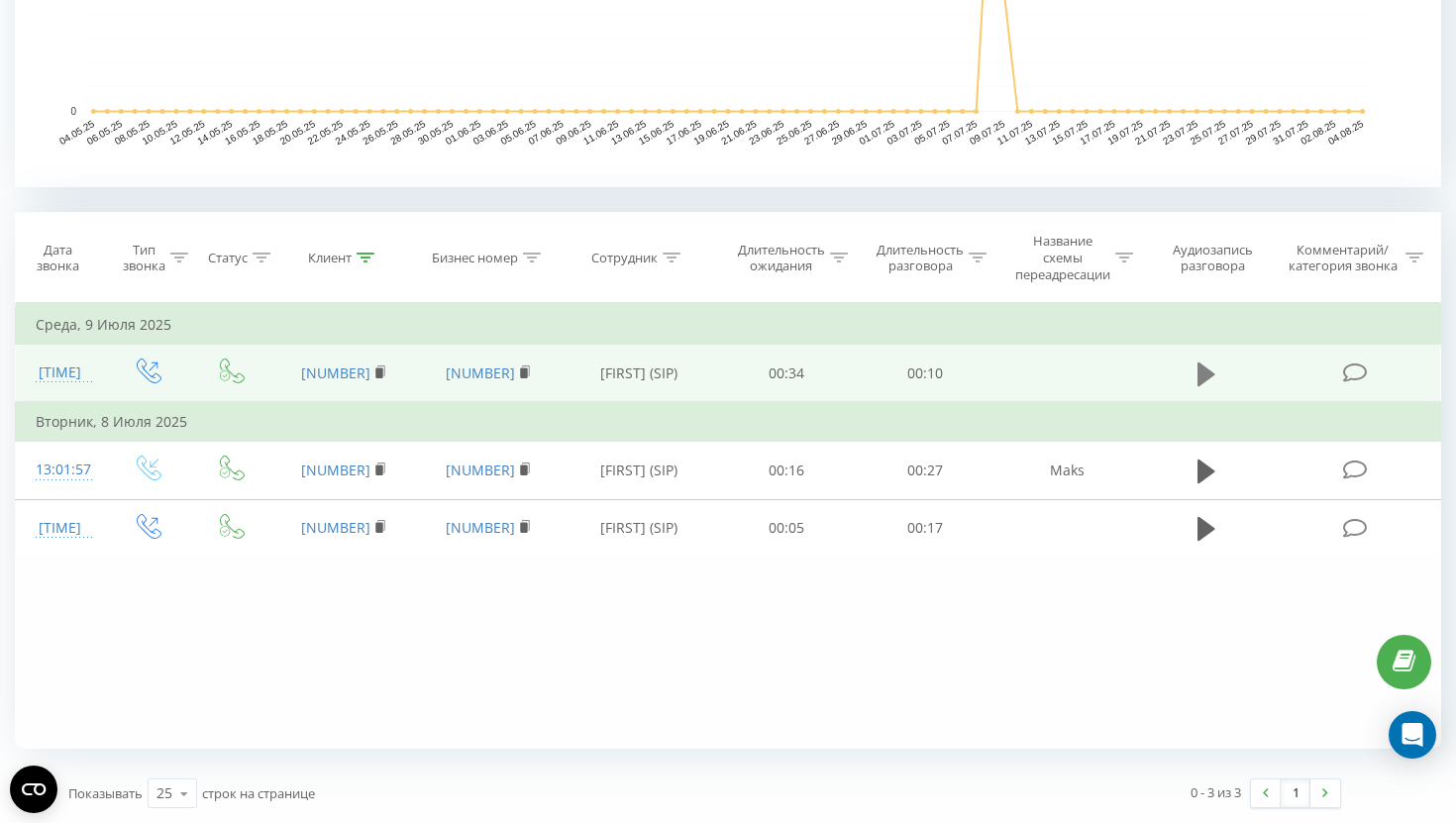 click 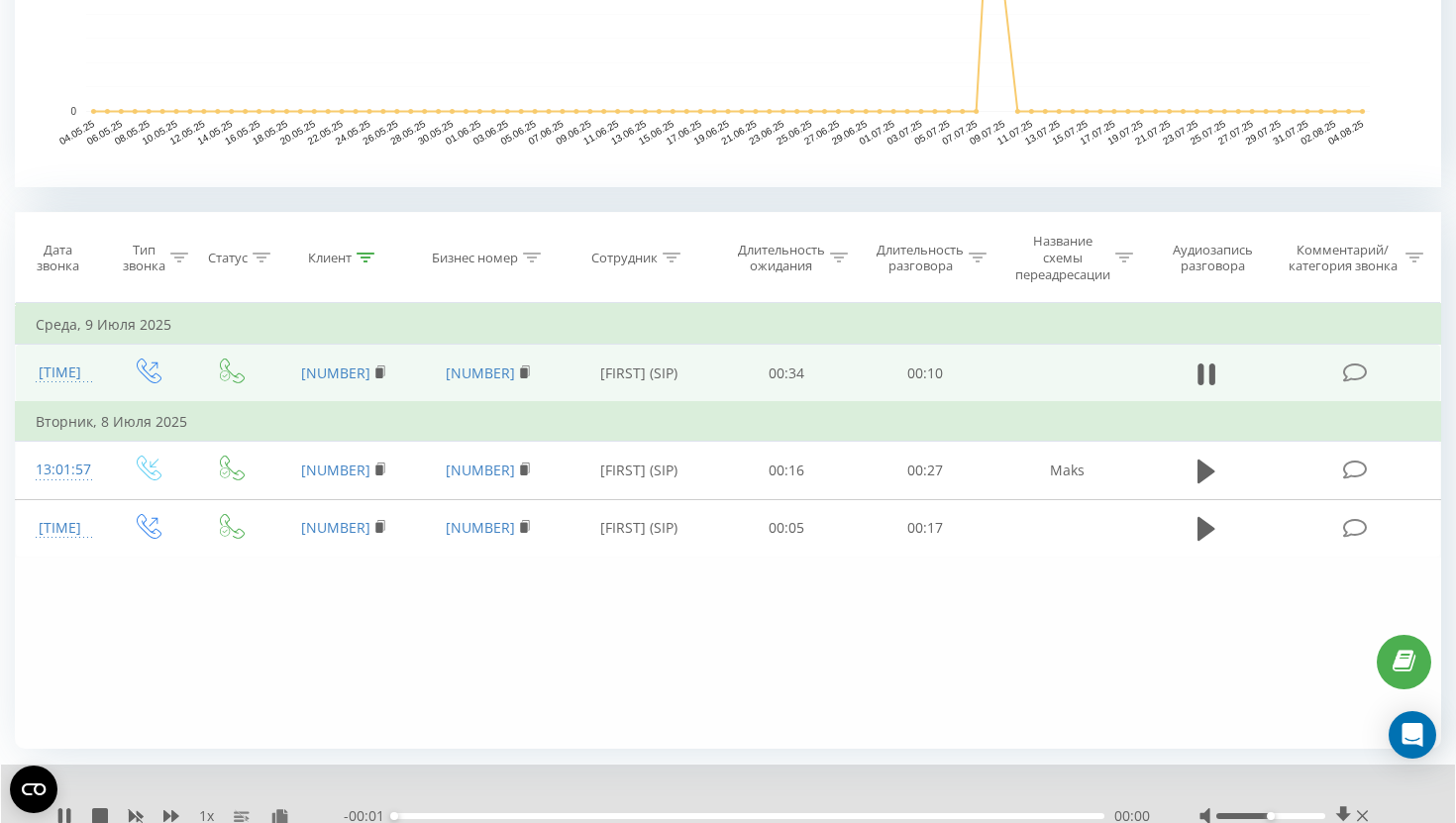 scroll, scrollTop: 719, scrollLeft: 0, axis: vertical 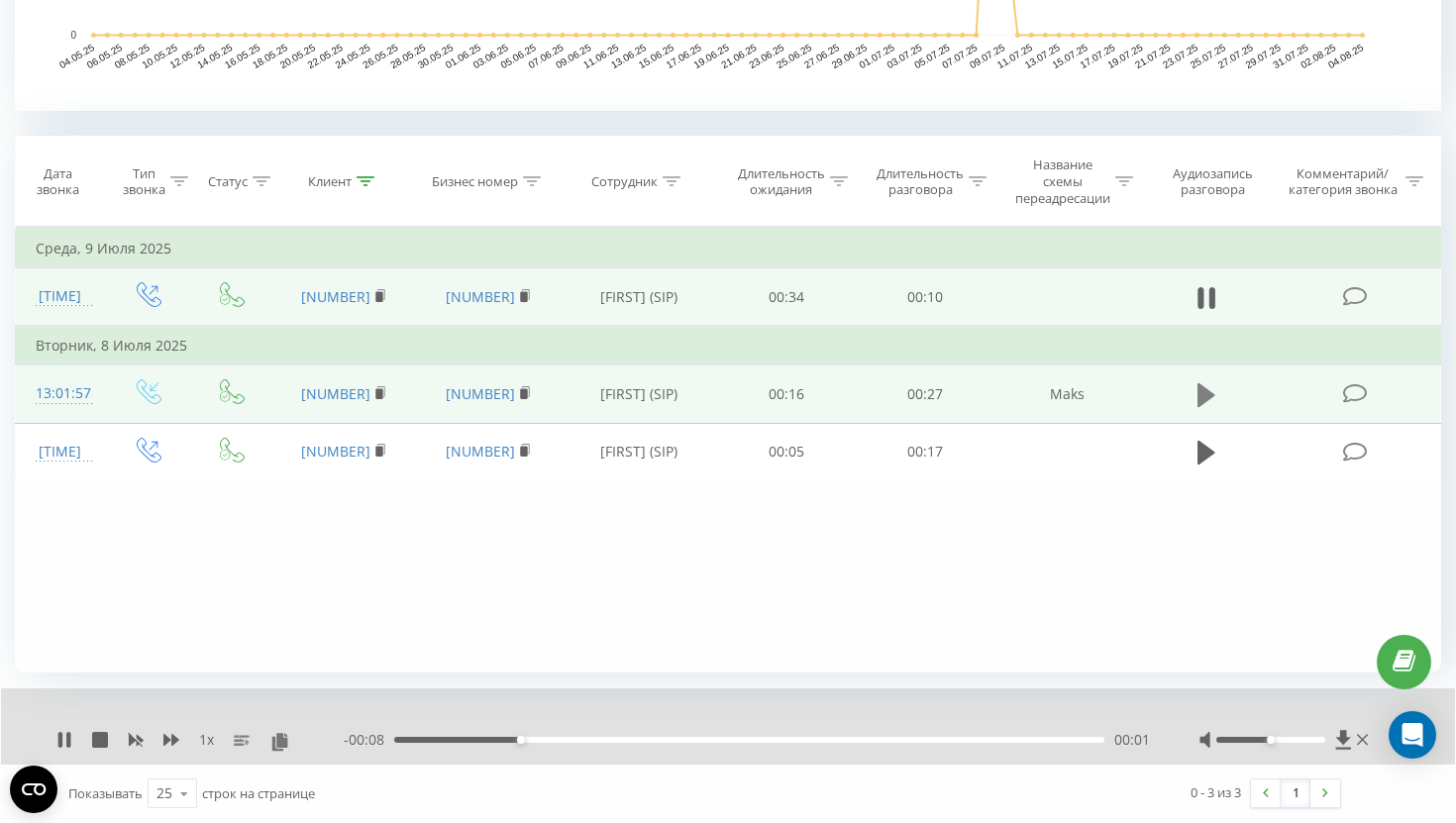 click 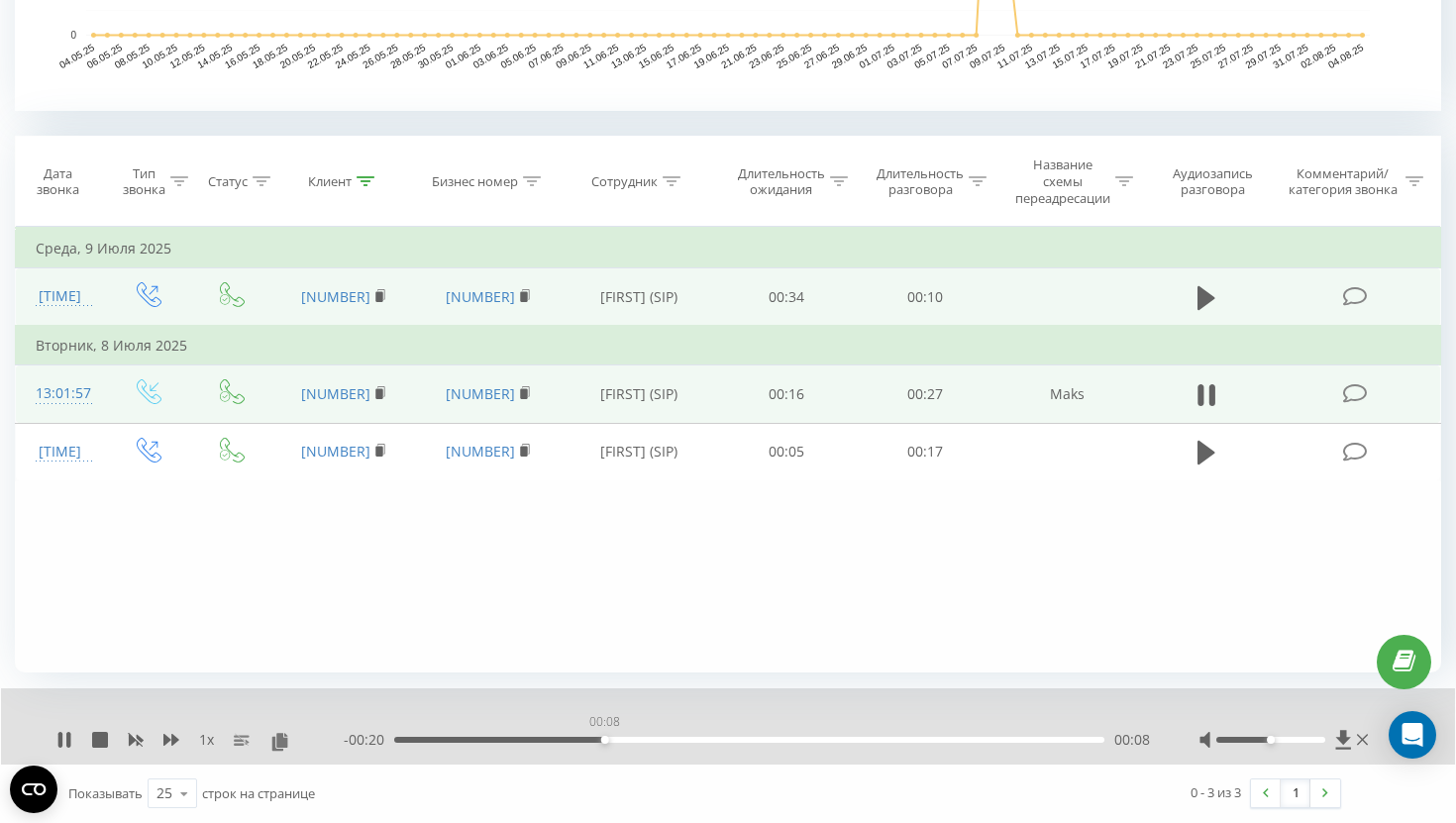 click on "00:08" at bounding box center (749, 740) 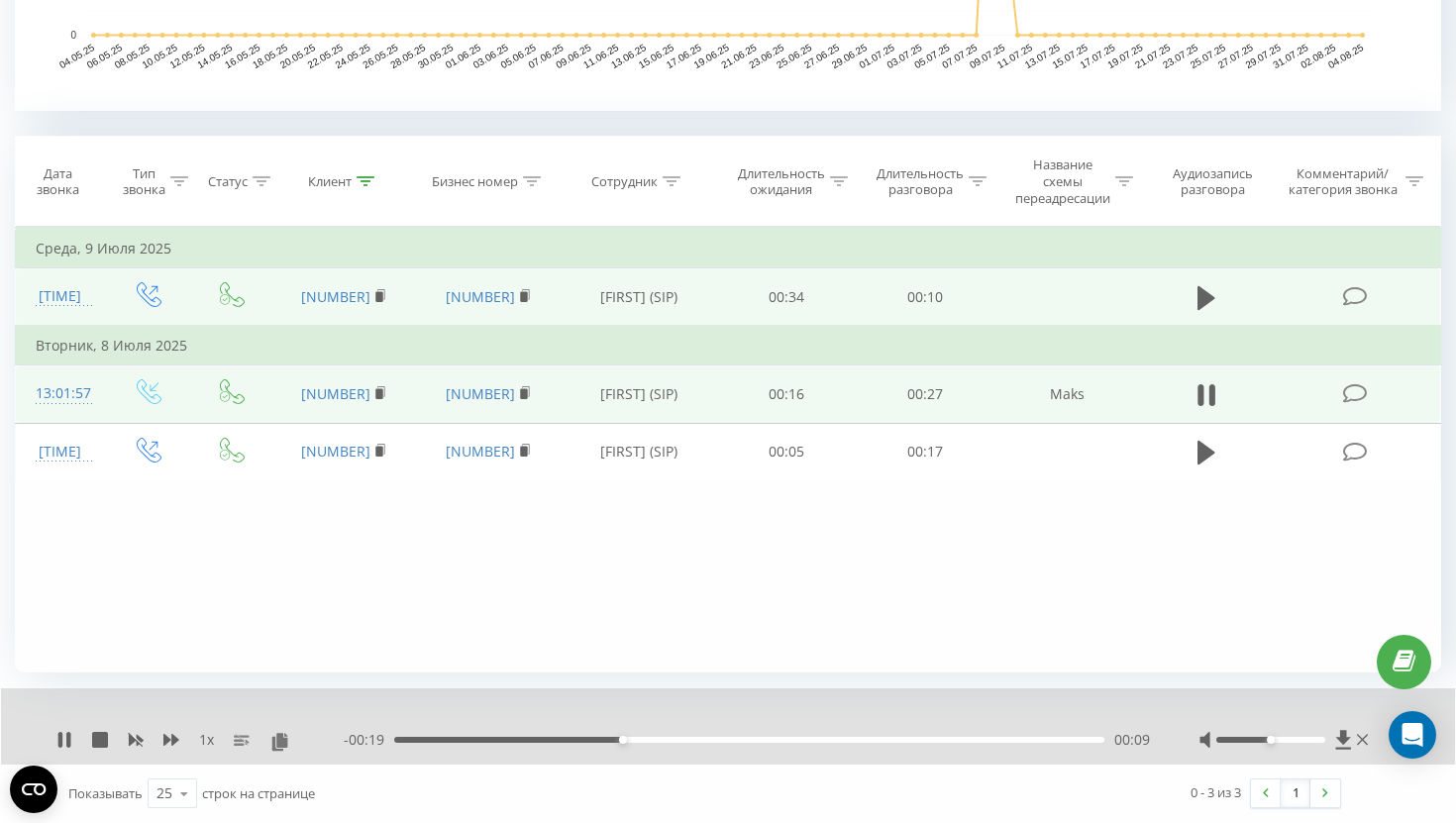 click on "00:09" at bounding box center (749, 740) 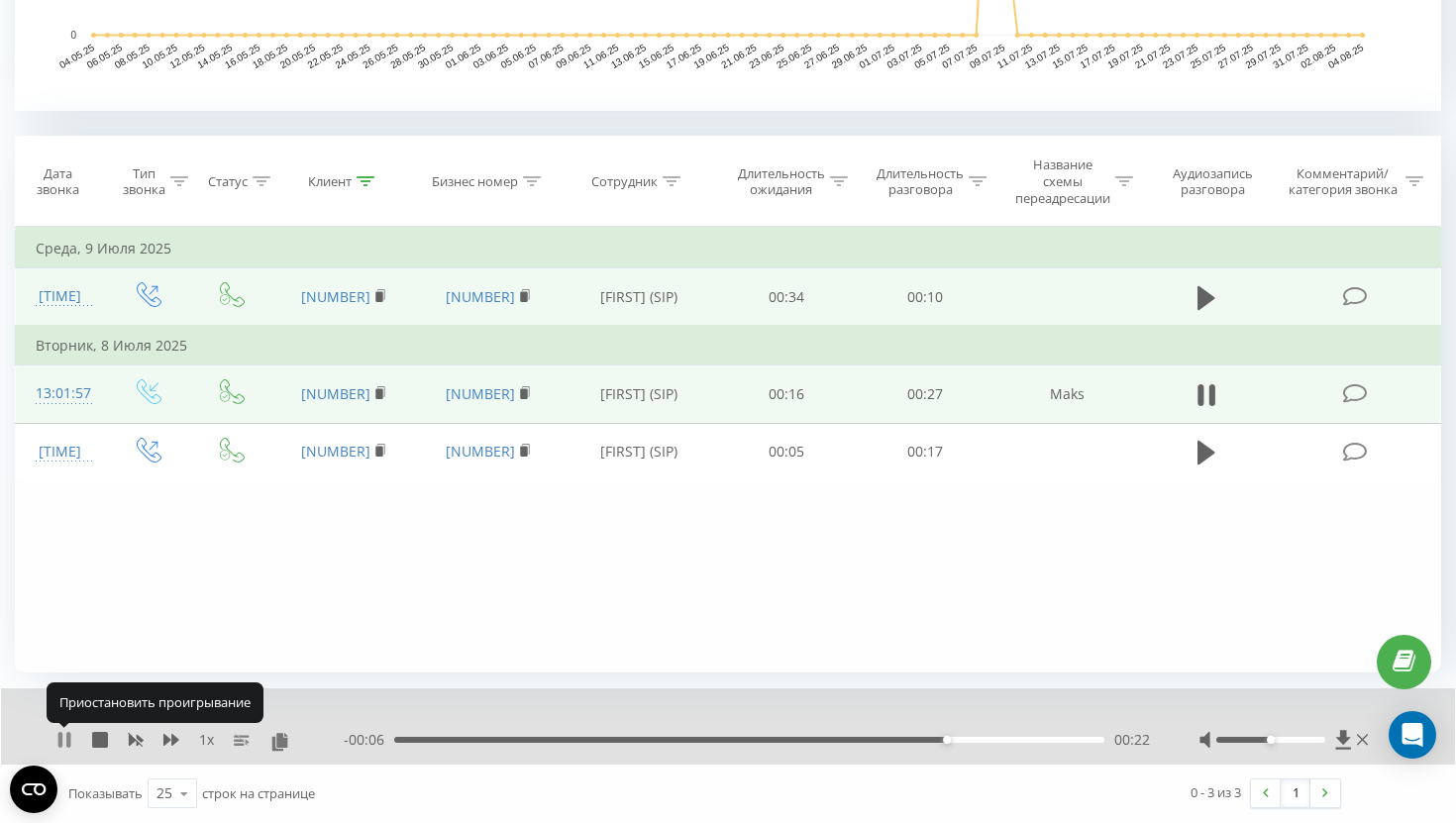 click 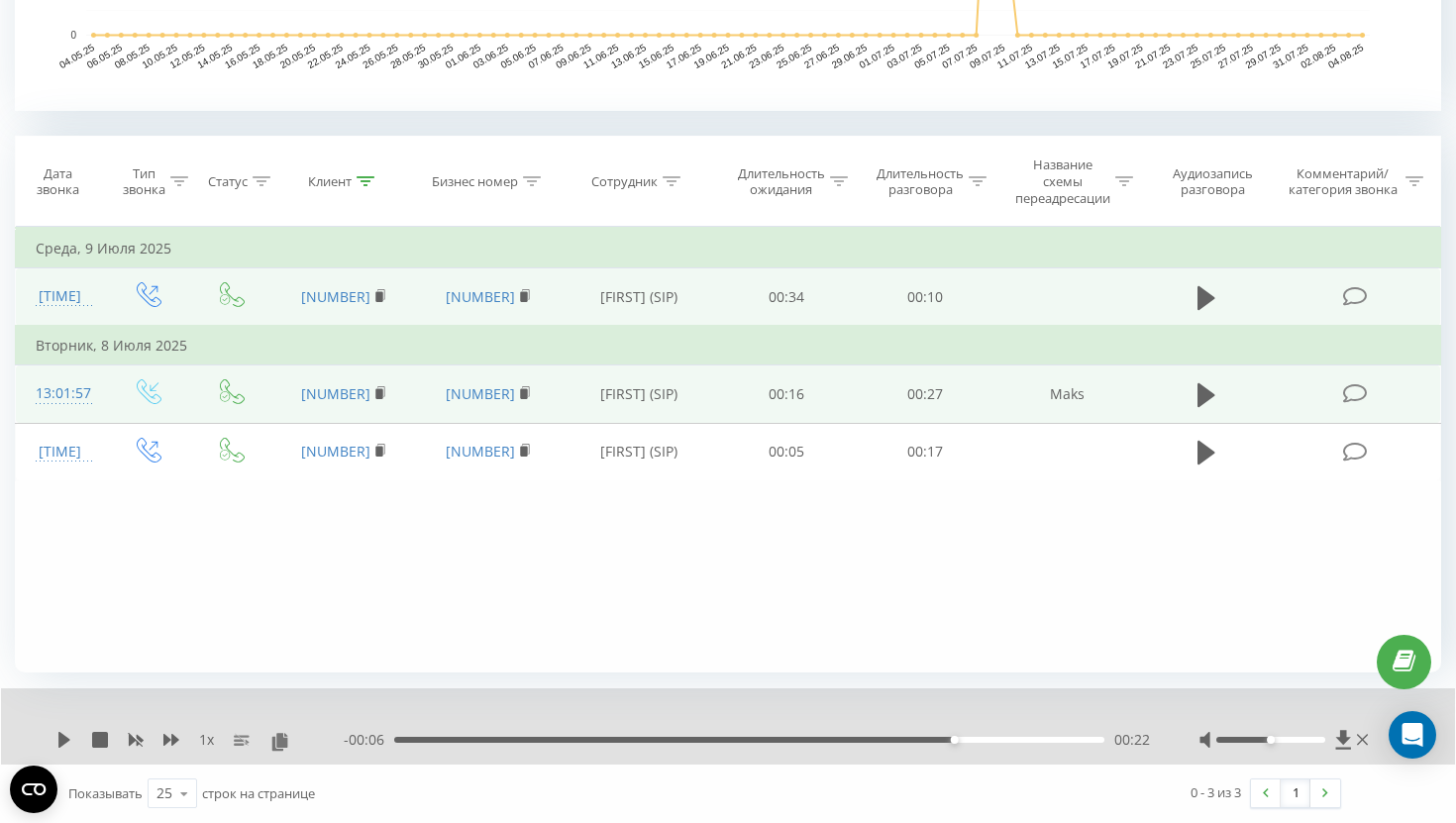 scroll, scrollTop: 0, scrollLeft: 0, axis: both 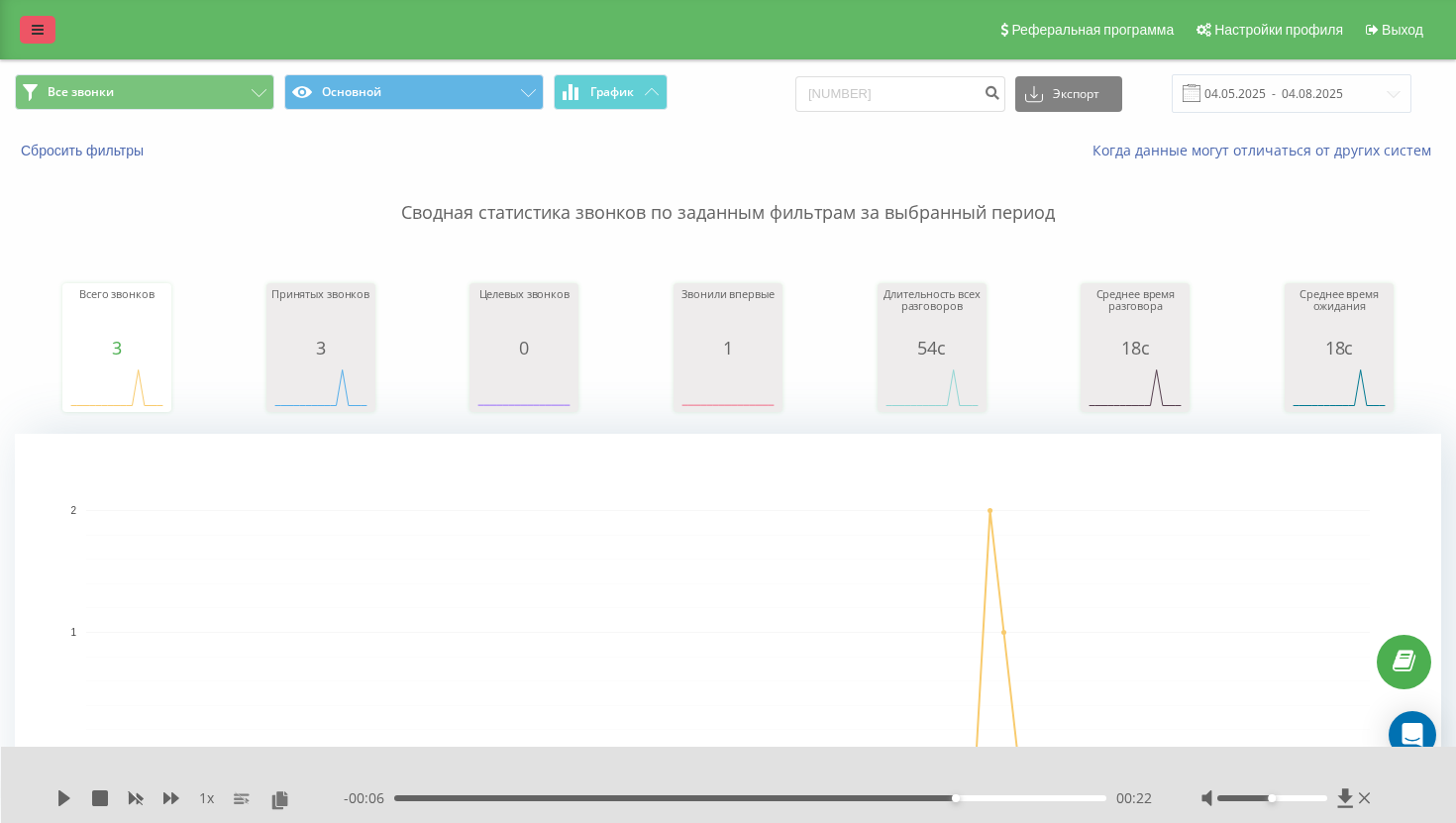 click at bounding box center [38, 30] 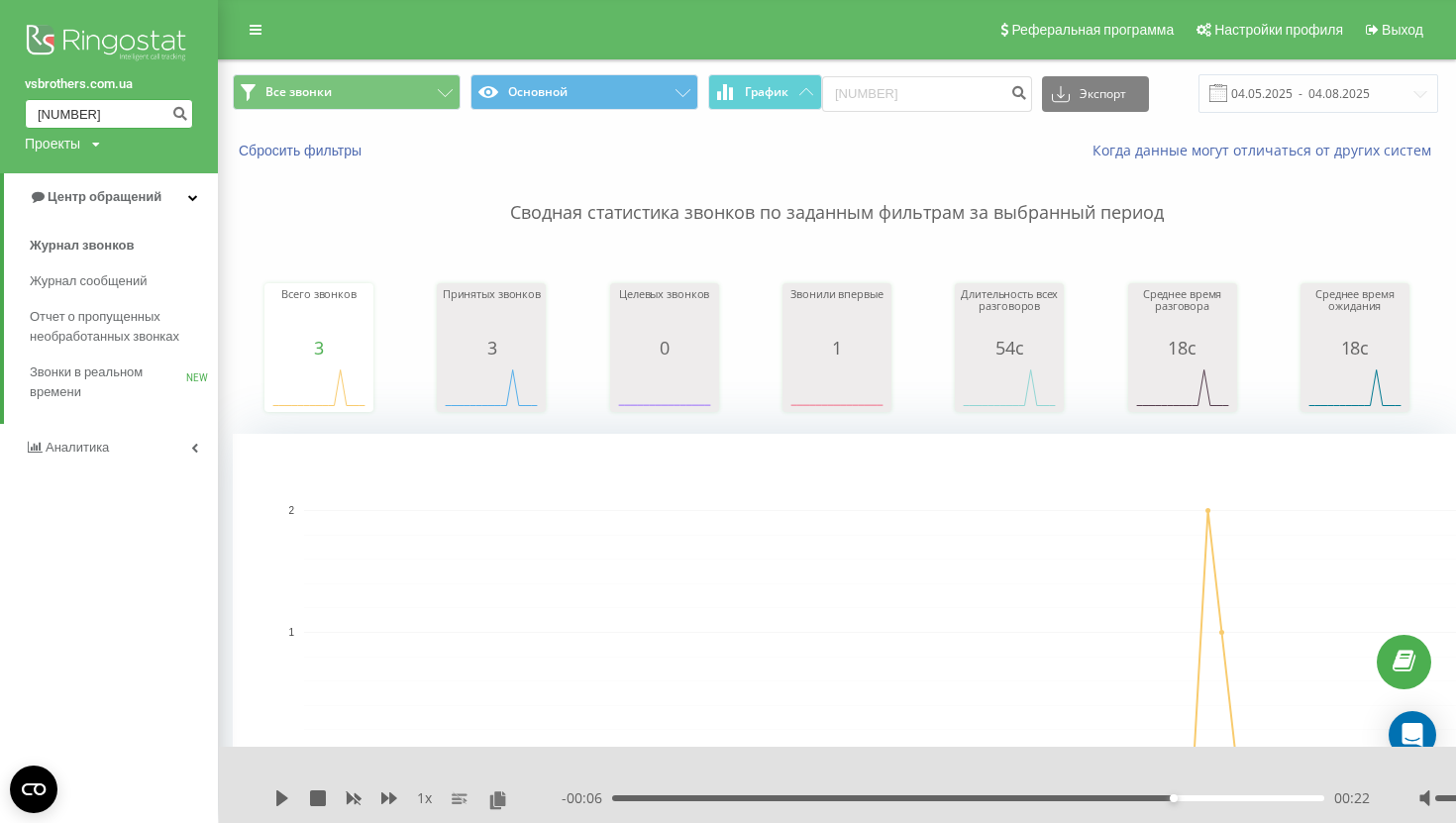 drag, startPoint x: 126, startPoint y: 113, endPoint x: 0, endPoint y: 113, distance: 126 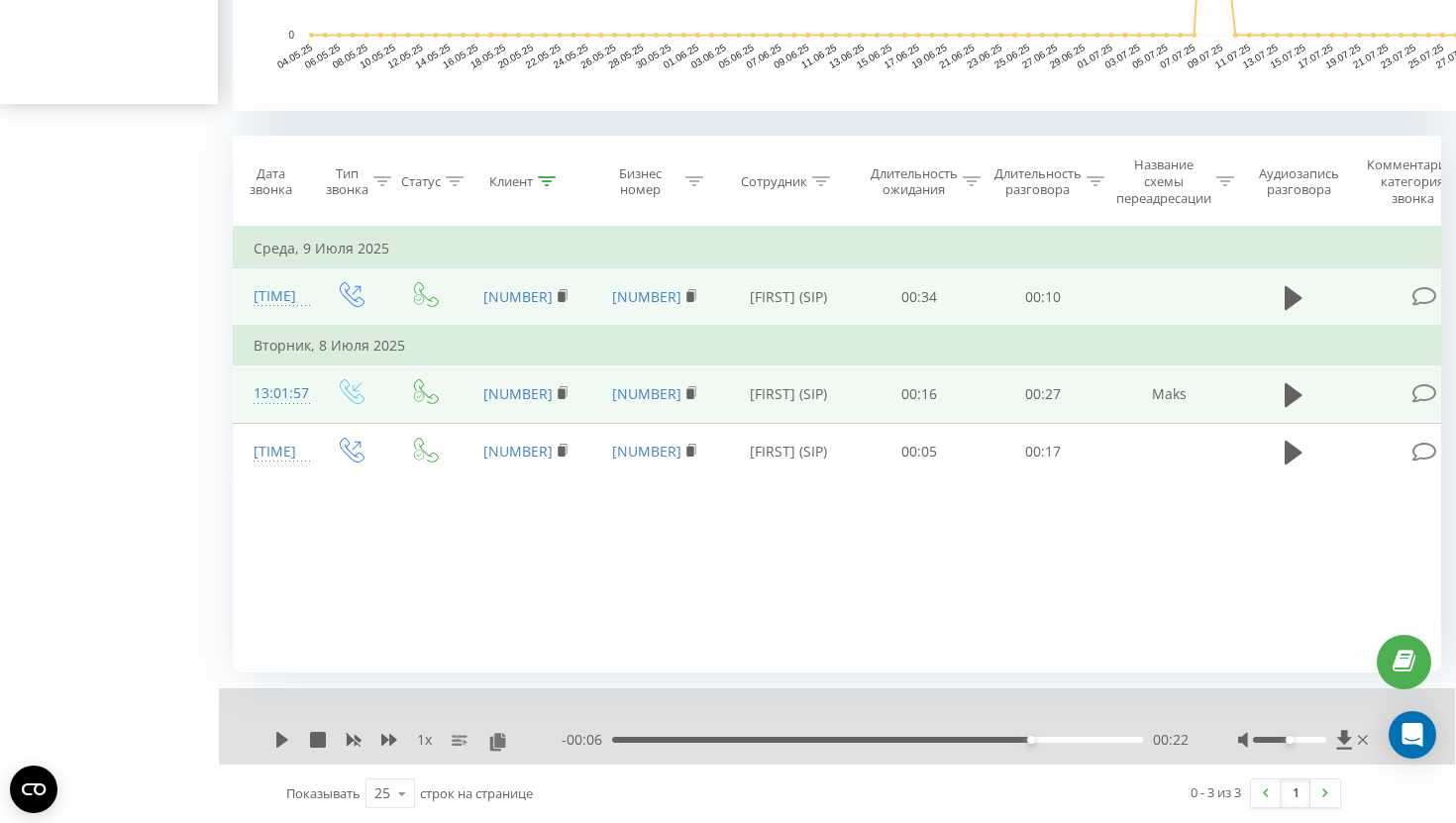 scroll, scrollTop: 0, scrollLeft: 0, axis: both 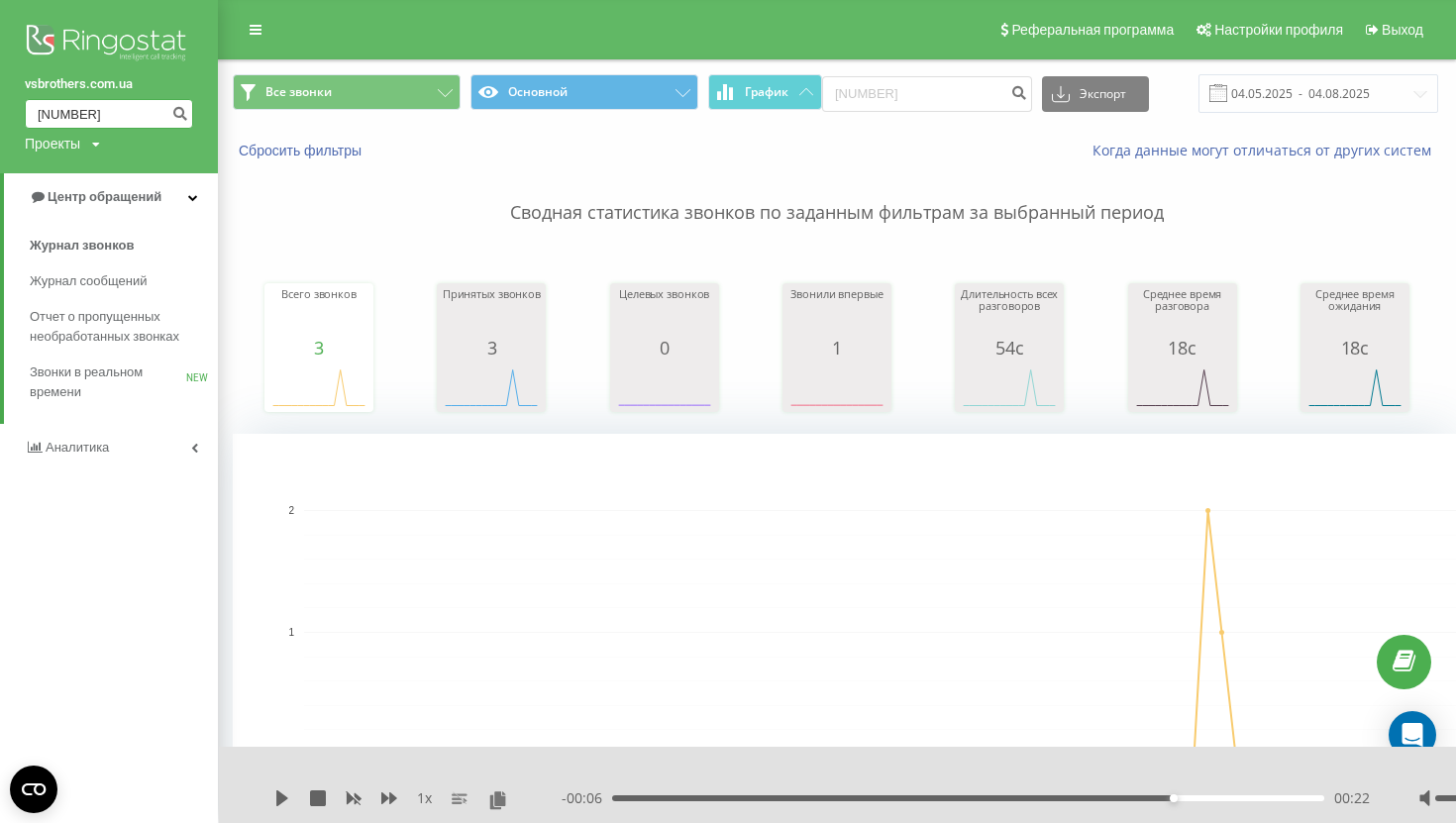 drag, startPoint x: 118, startPoint y: 121, endPoint x: 0, endPoint y: 120, distance: 118.0042 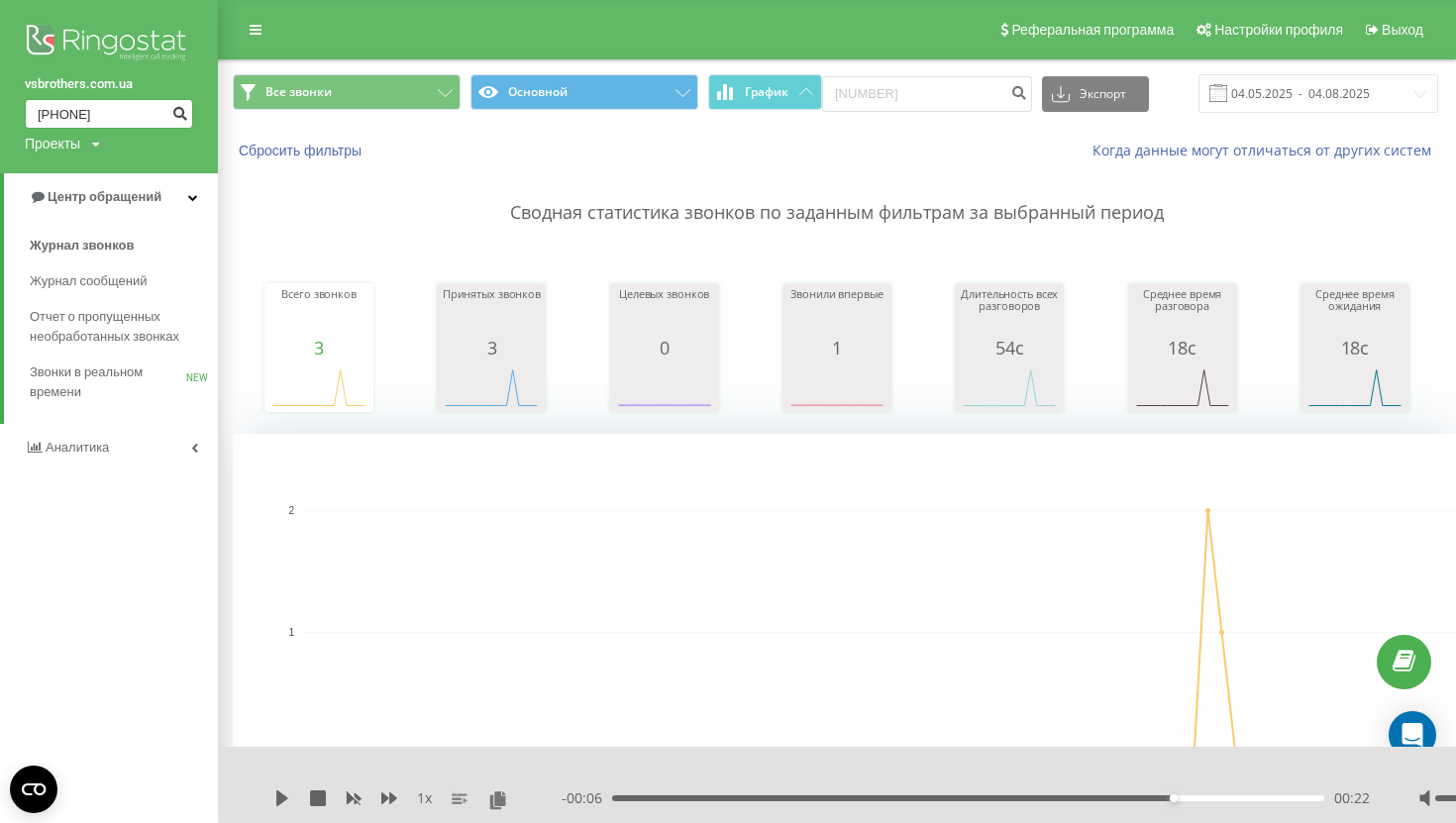 type on "883 448 961" 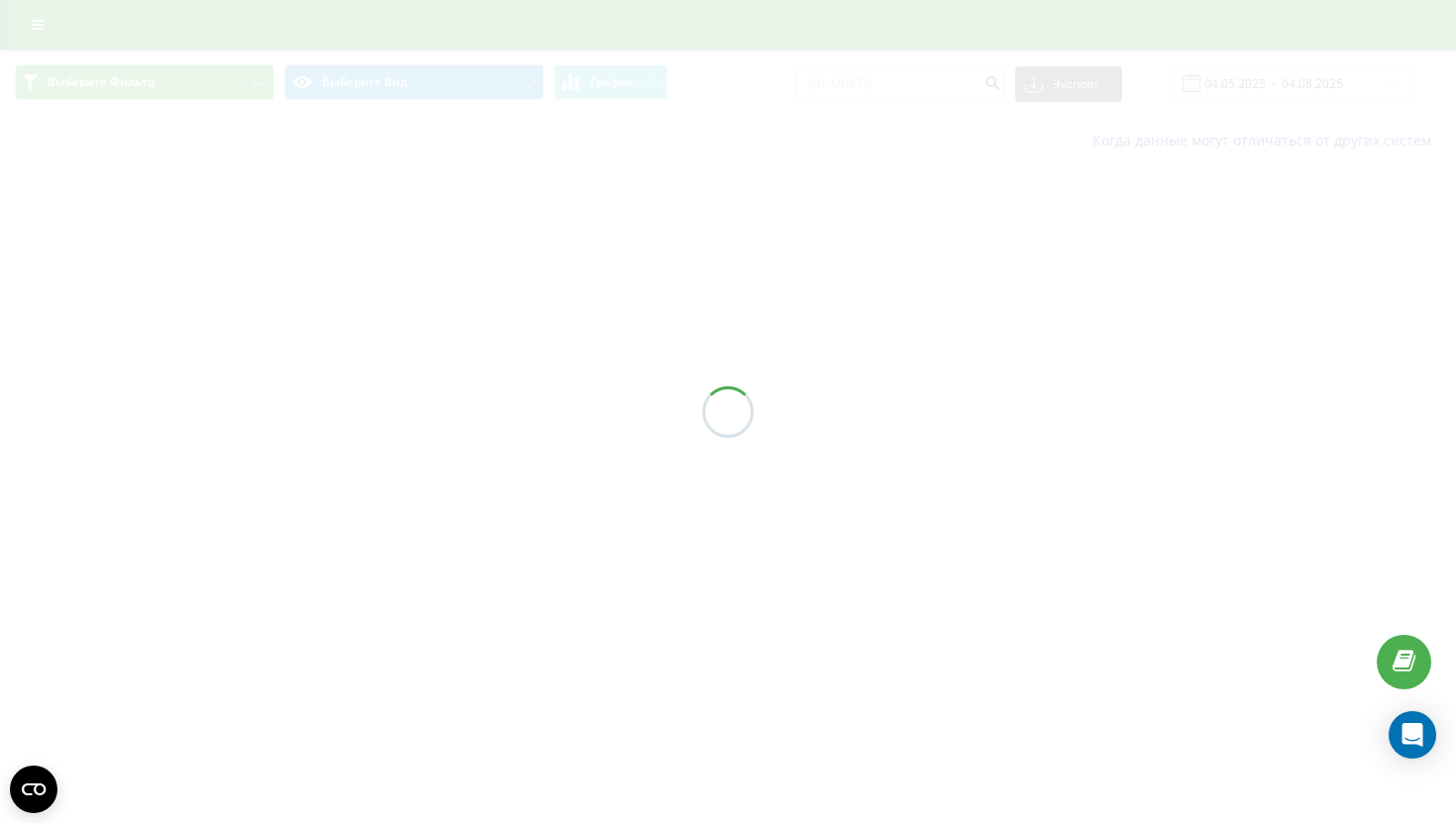 scroll, scrollTop: 0, scrollLeft: 0, axis: both 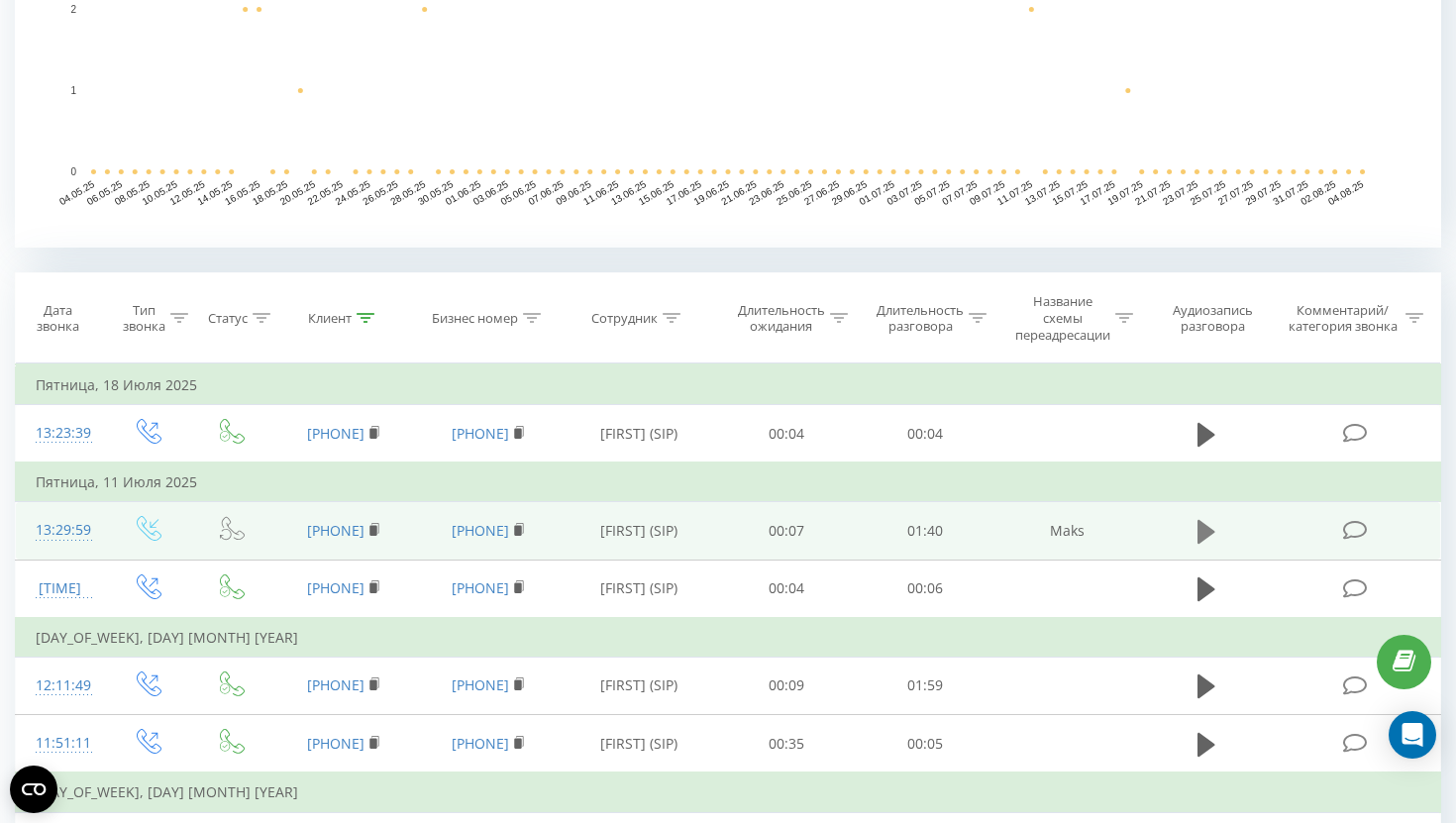 click at bounding box center (1206, 532) 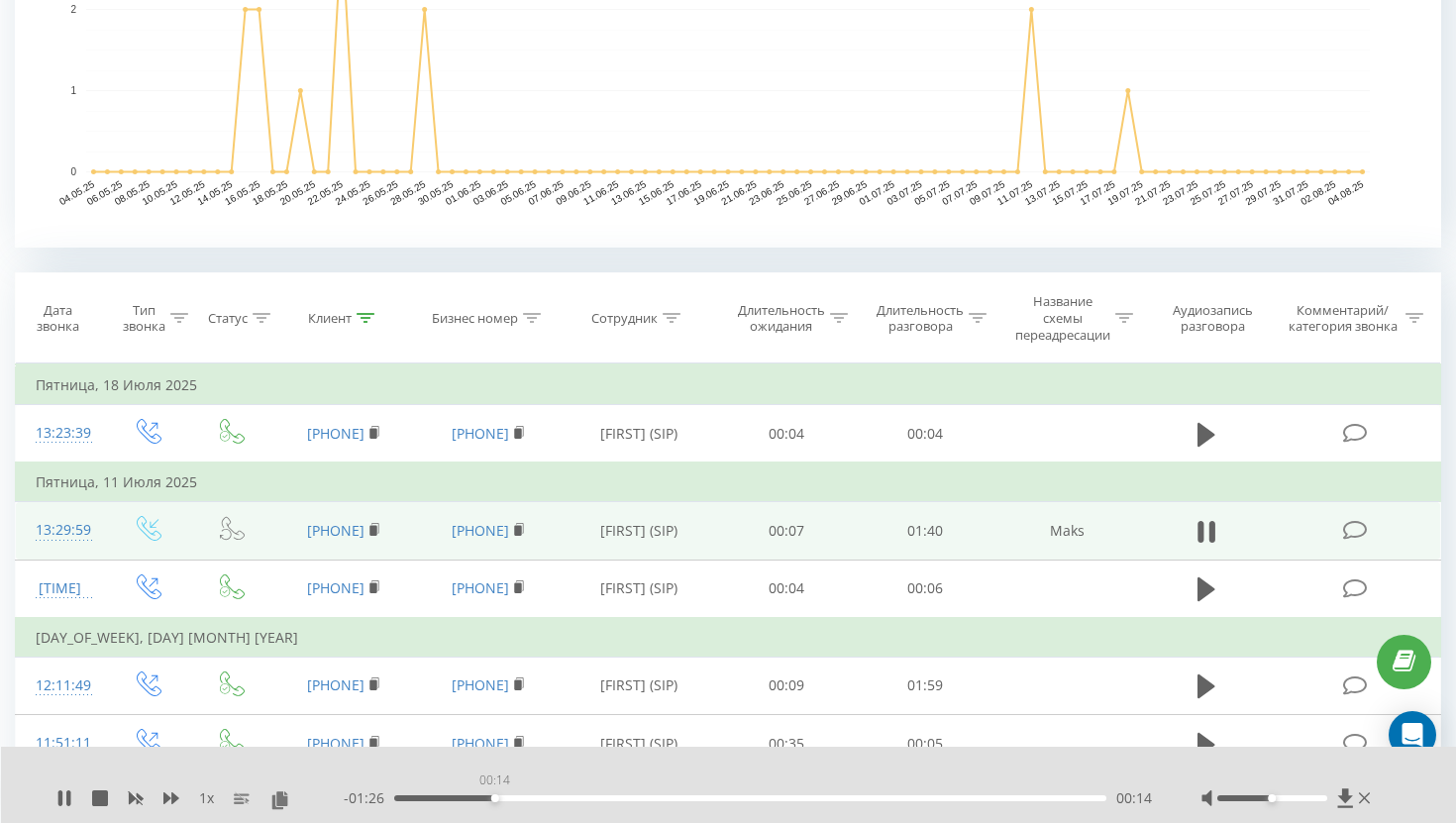 click on "00:14" at bounding box center (750, 798) 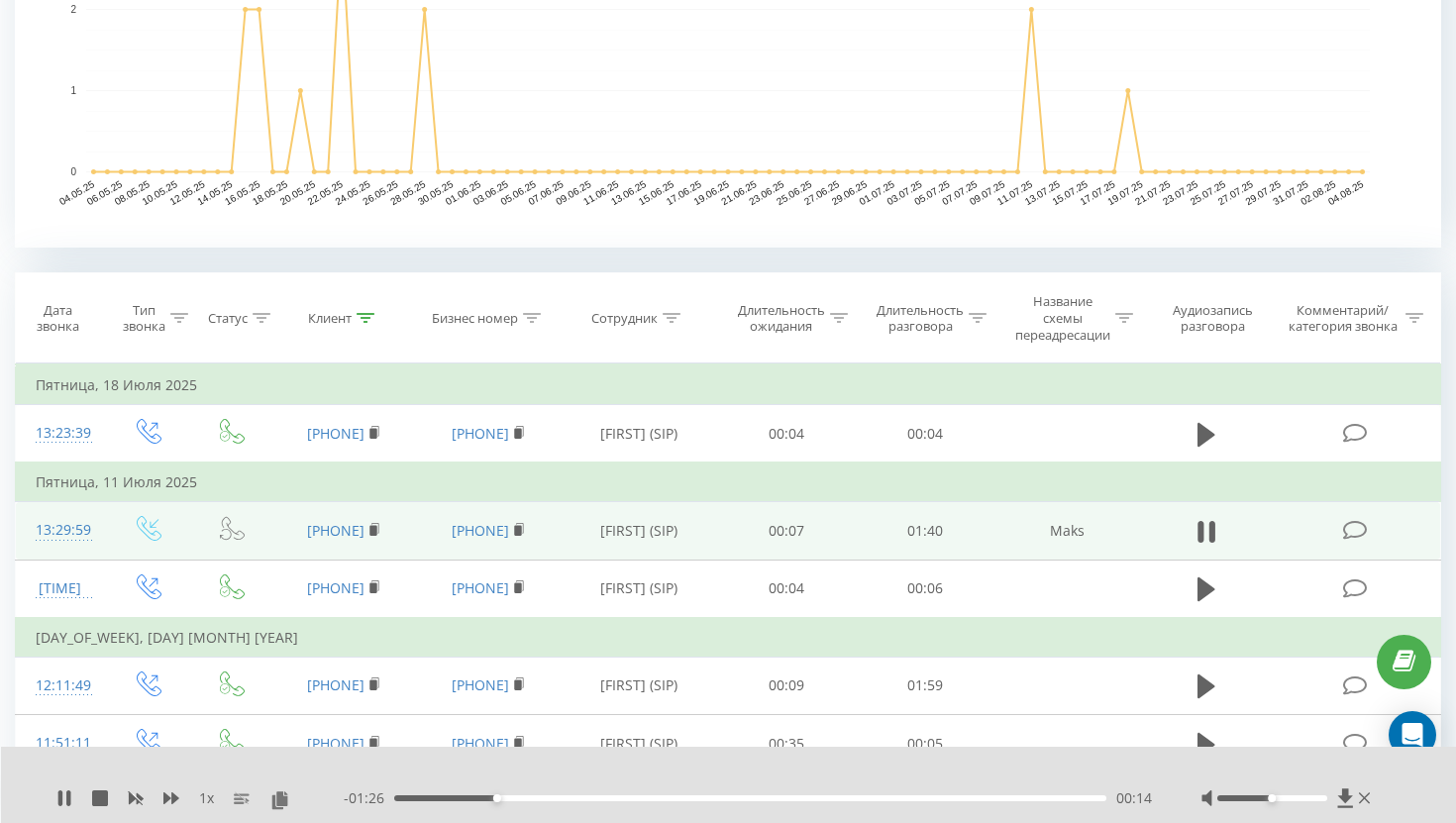 click on "00:14" at bounding box center (750, 798) 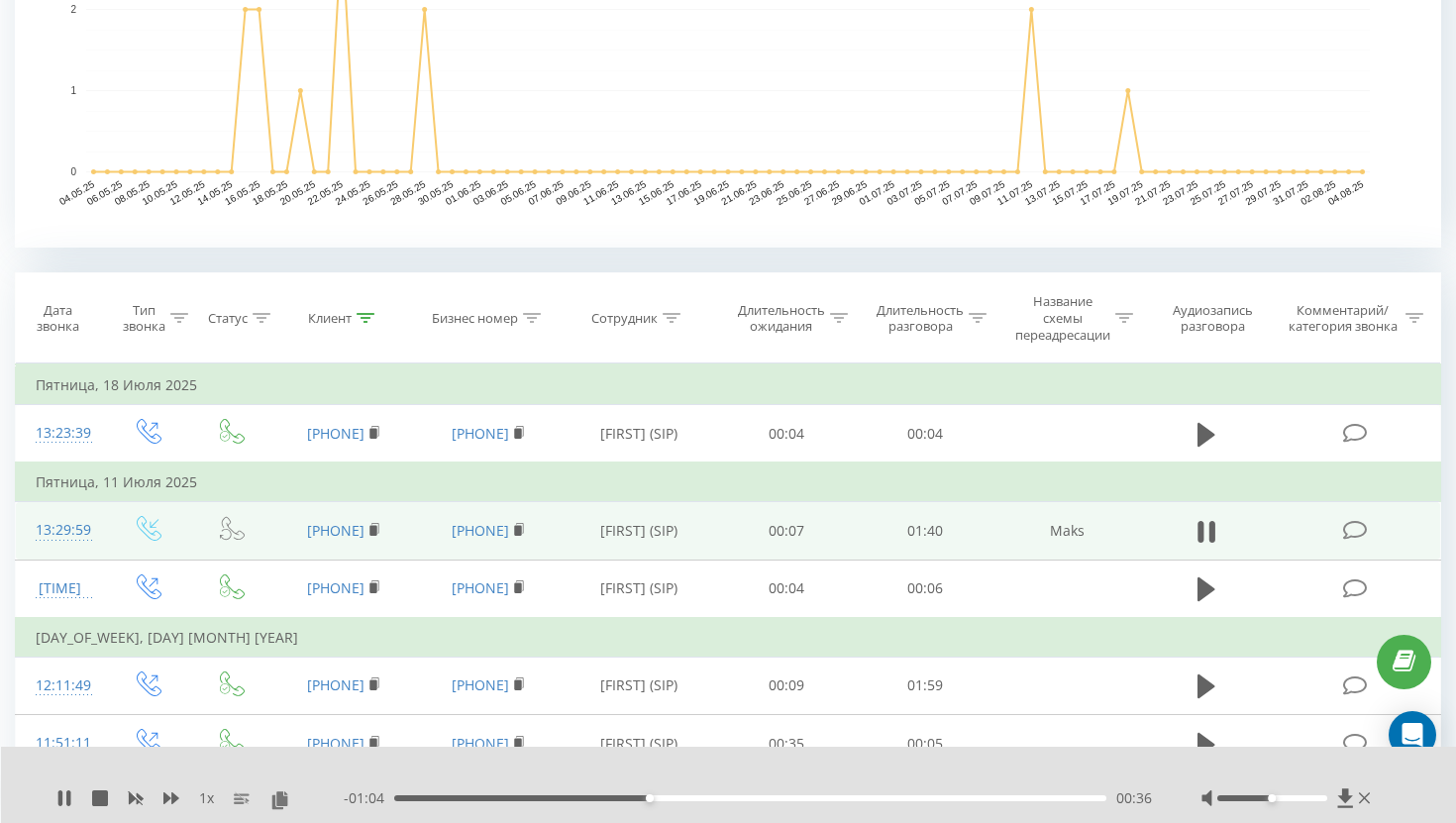 click on "00:36" at bounding box center (750, 798) 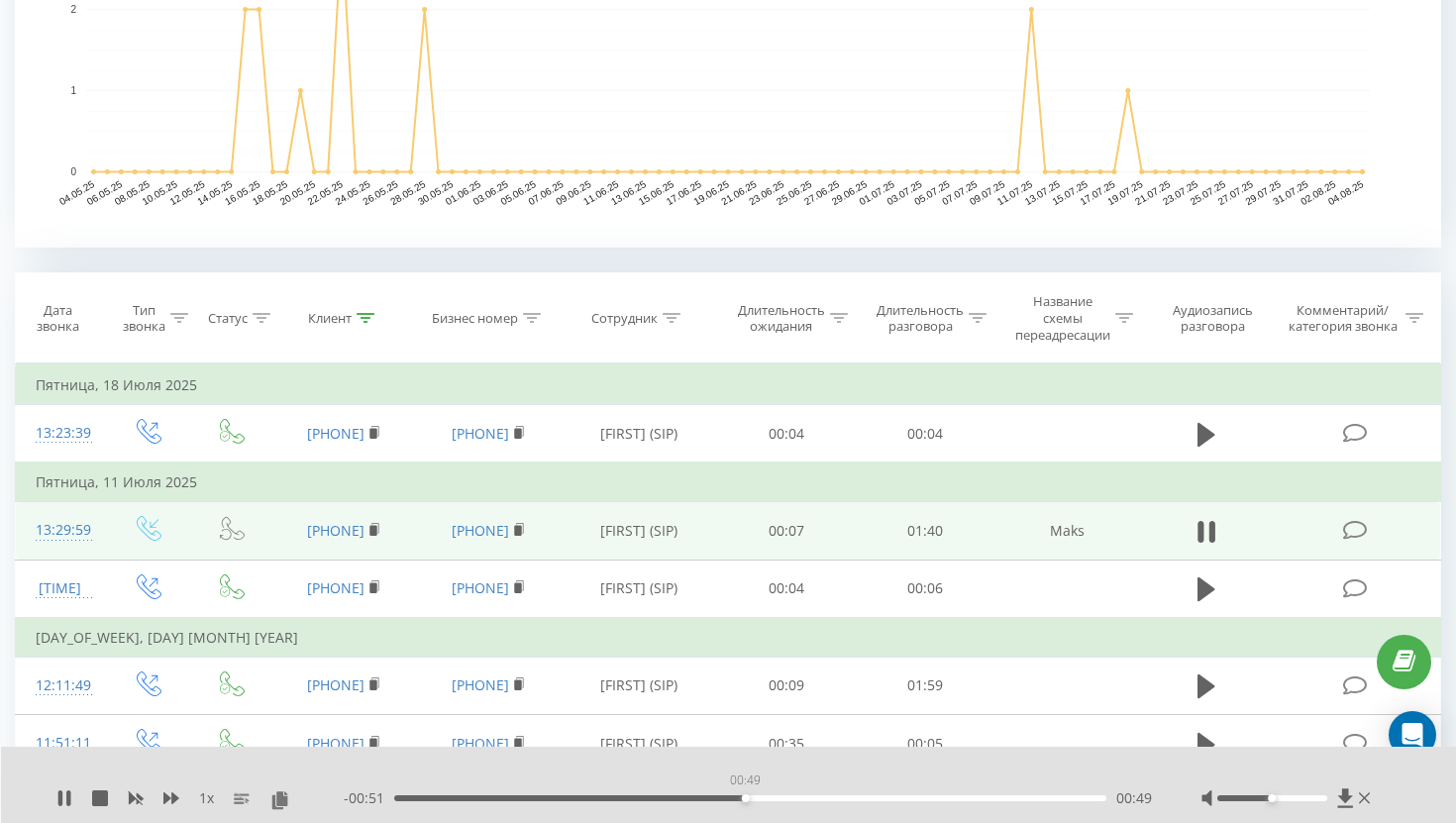 click on "00:49" at bounding box center (750, 798) 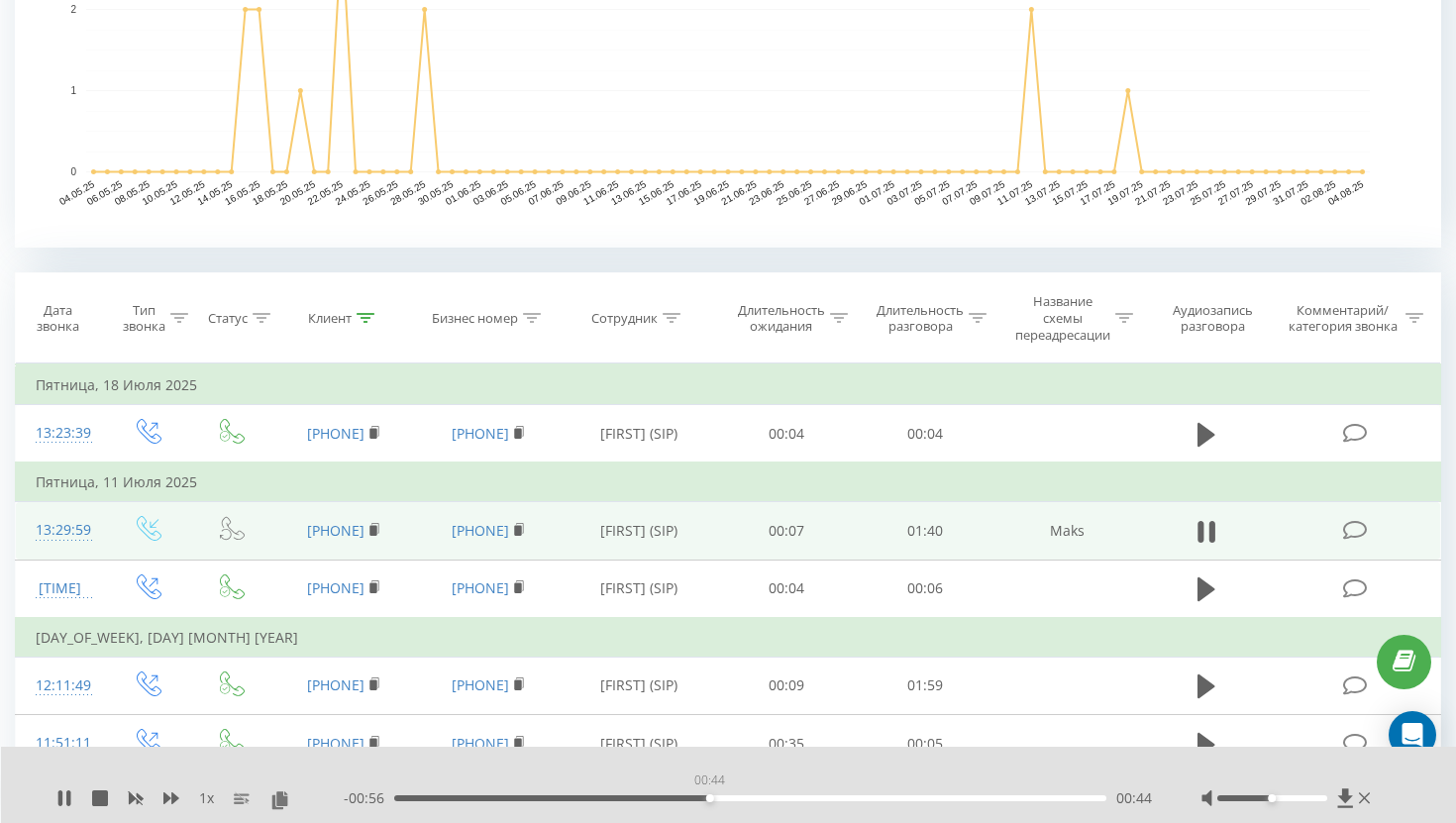 click on "00:44" at bounding box center [750, 798] 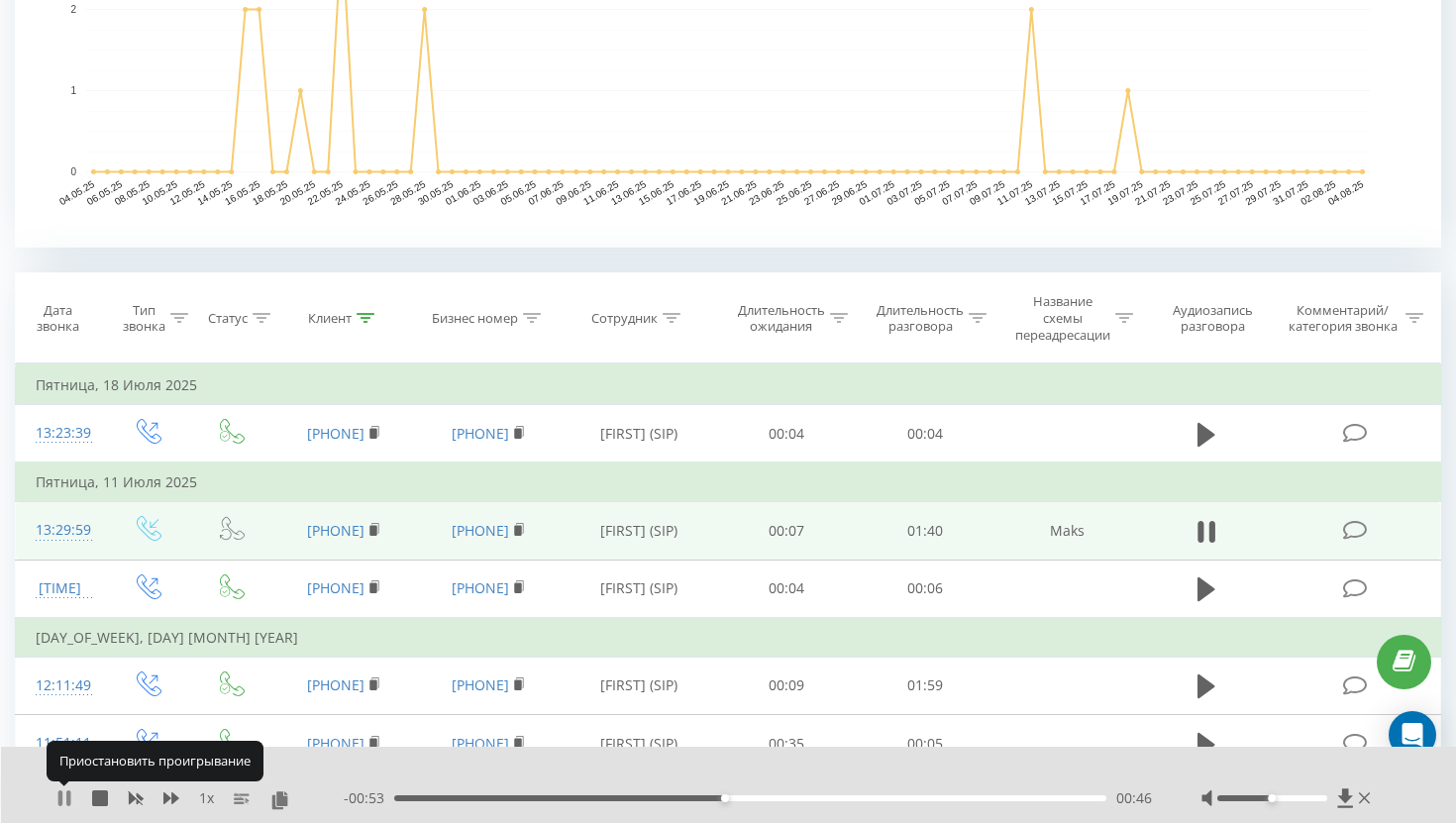 click 